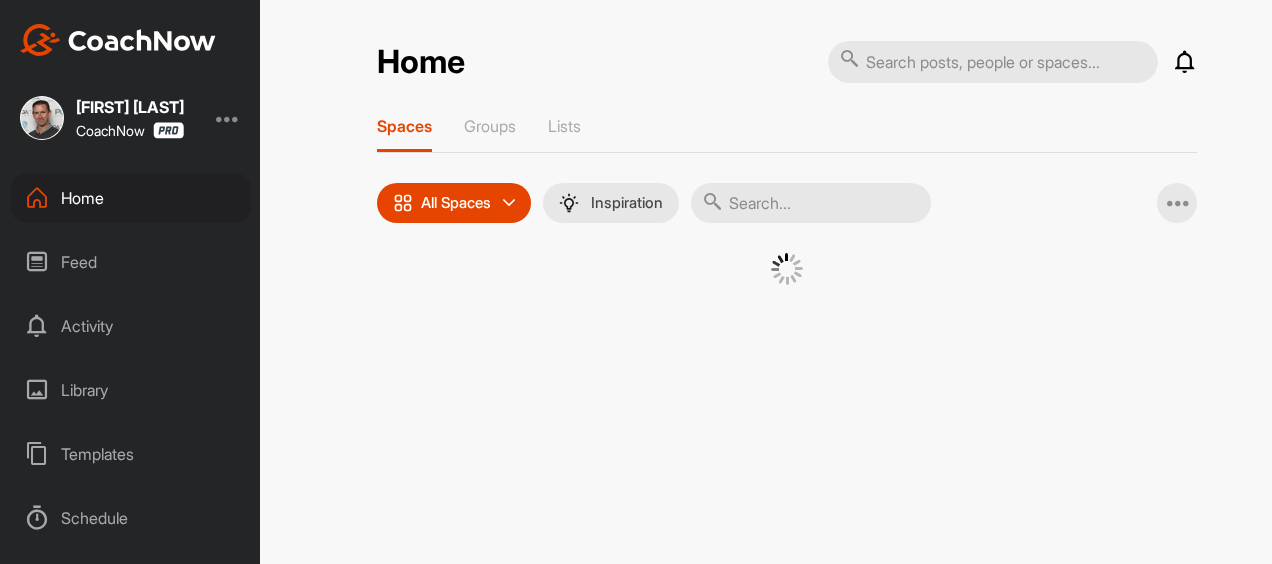 scroll, scrollTop: 0, scrollLeft: 0, axis: both 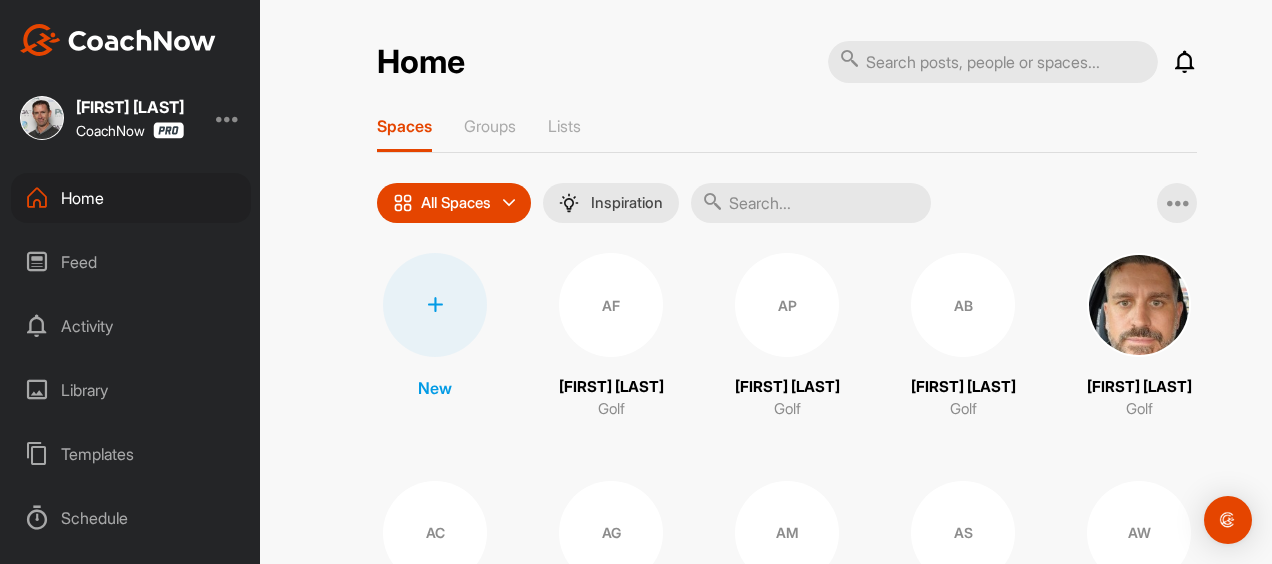 click at bounding box center (435, 305) 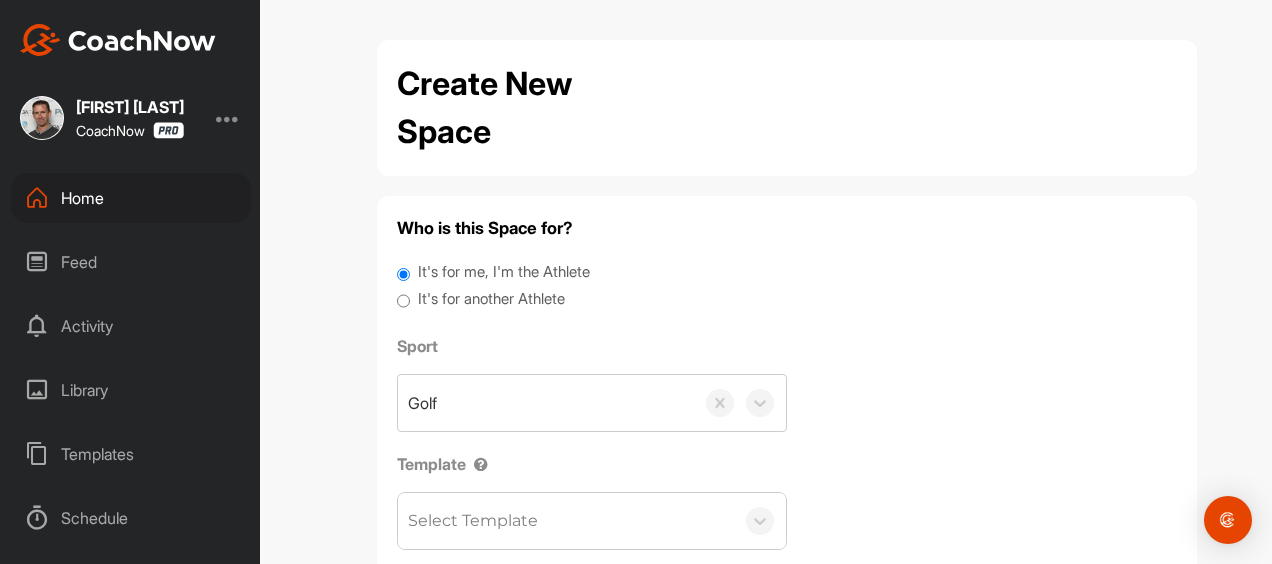 click on "It's for another Athlete" at bounding box center [491, 299] 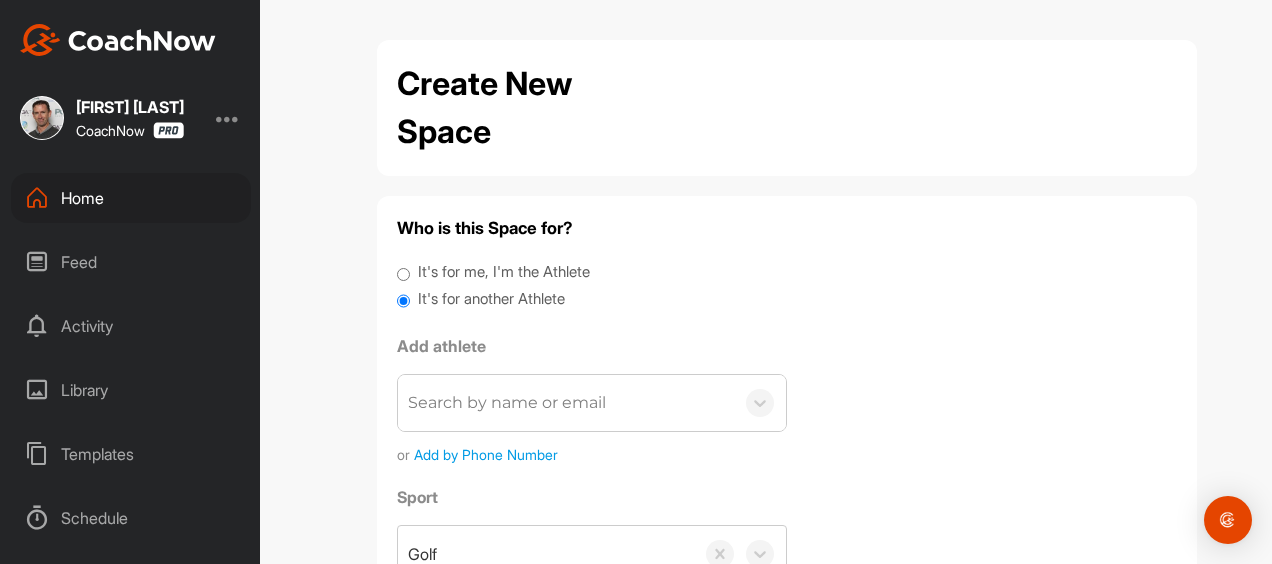 click on "Search by name or email" at bounding box center (507, 403) 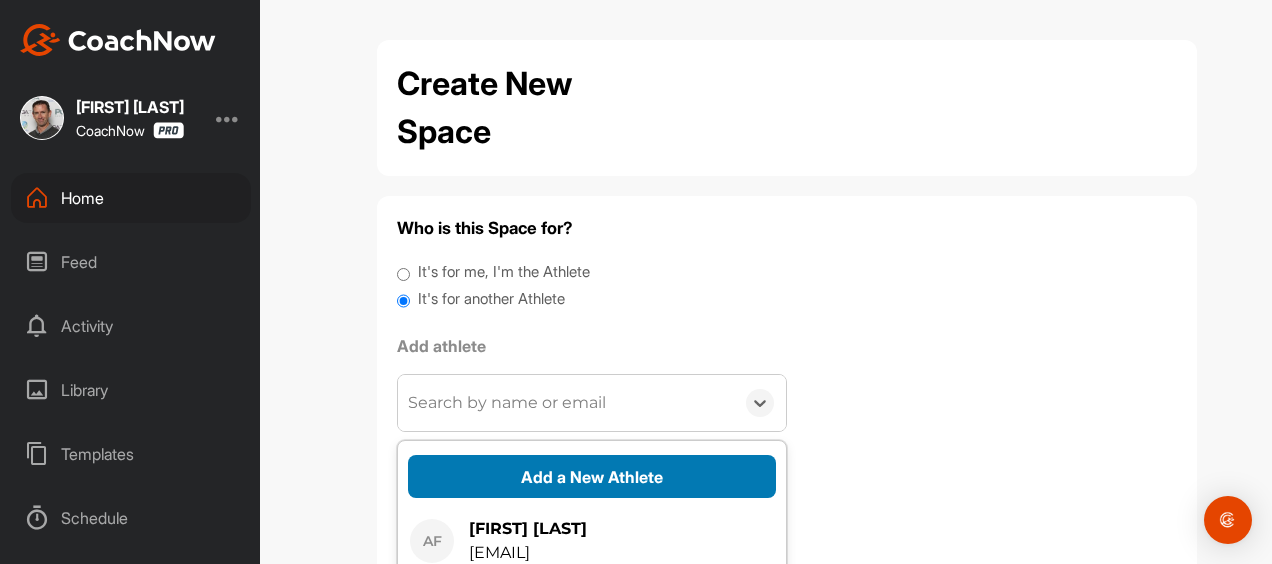 click on "Add a New Athlete" at bounding box center (592, 476) 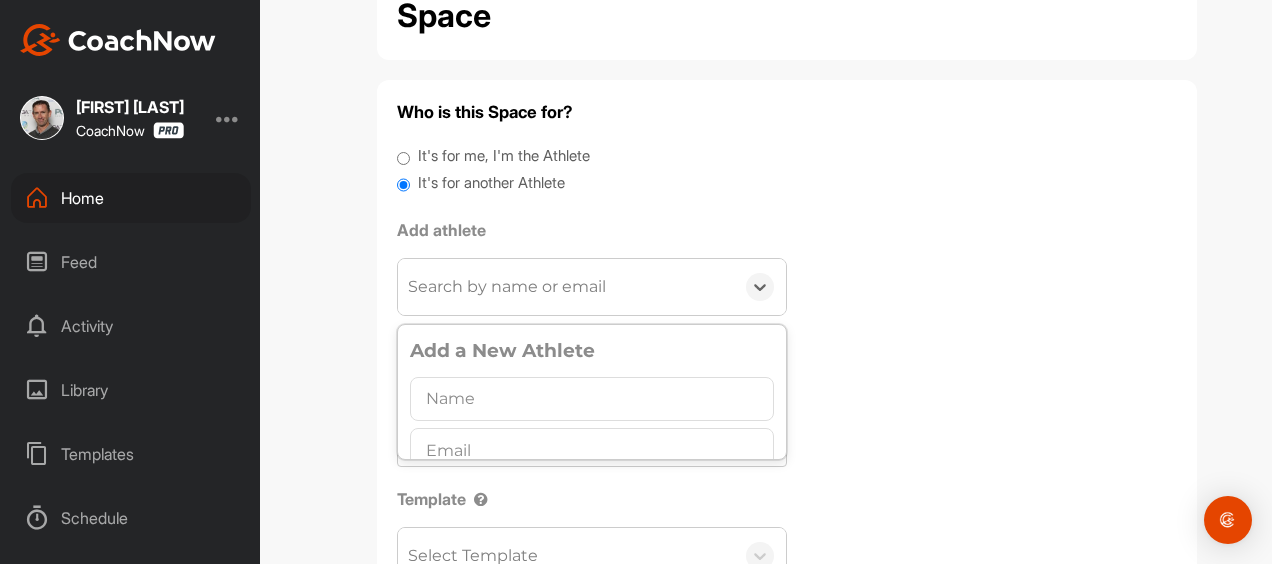 scroll, scrollTop: 177, scrollLeft: 0, axis: vertical 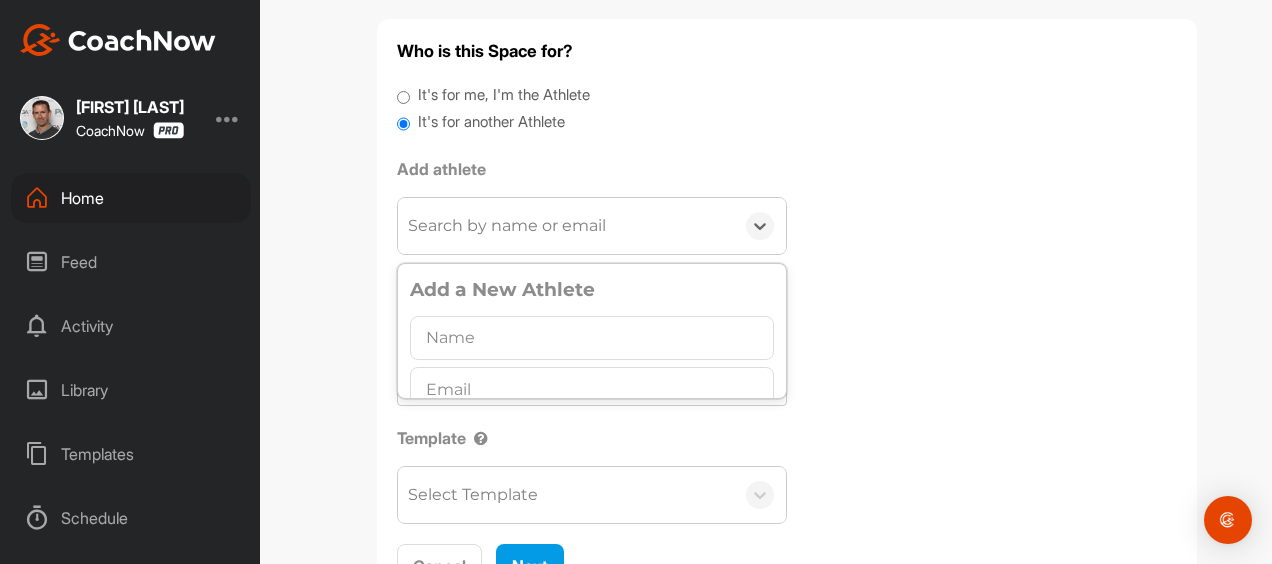 click at bounding box center [592, 338] 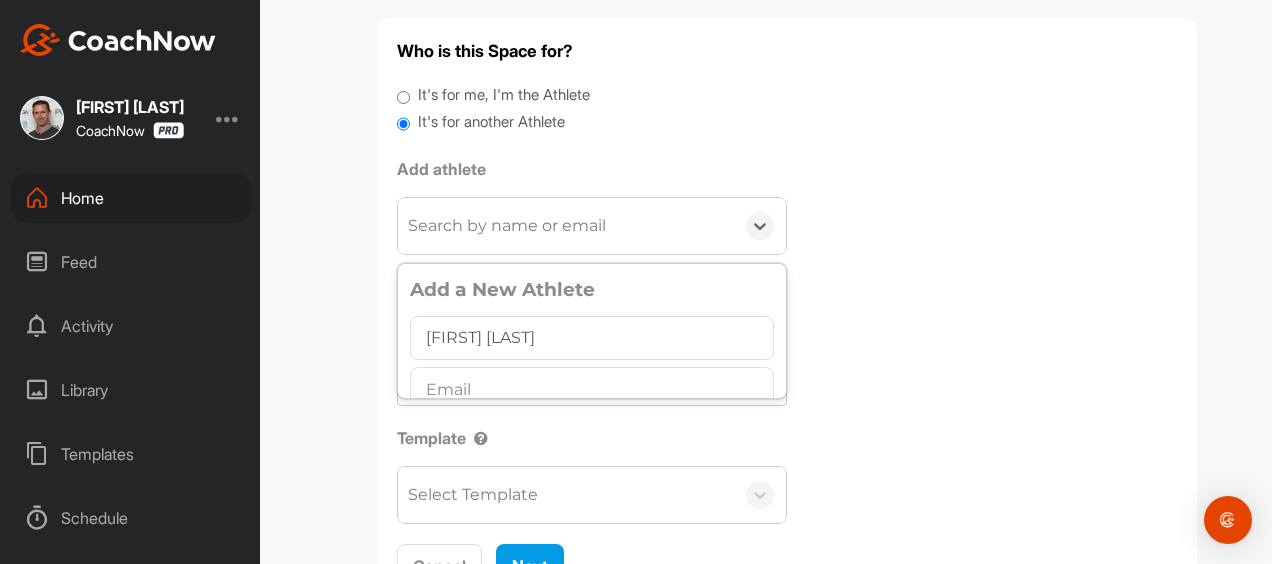 type on "[FIRST] [LAST]" 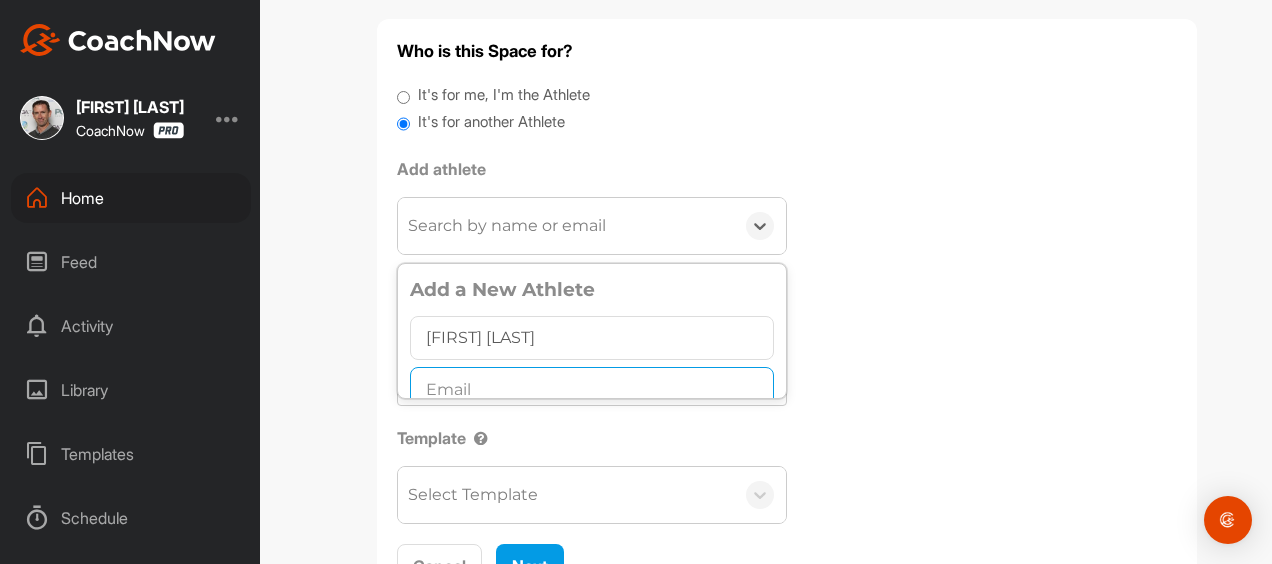click at bounding box center (592, 389) 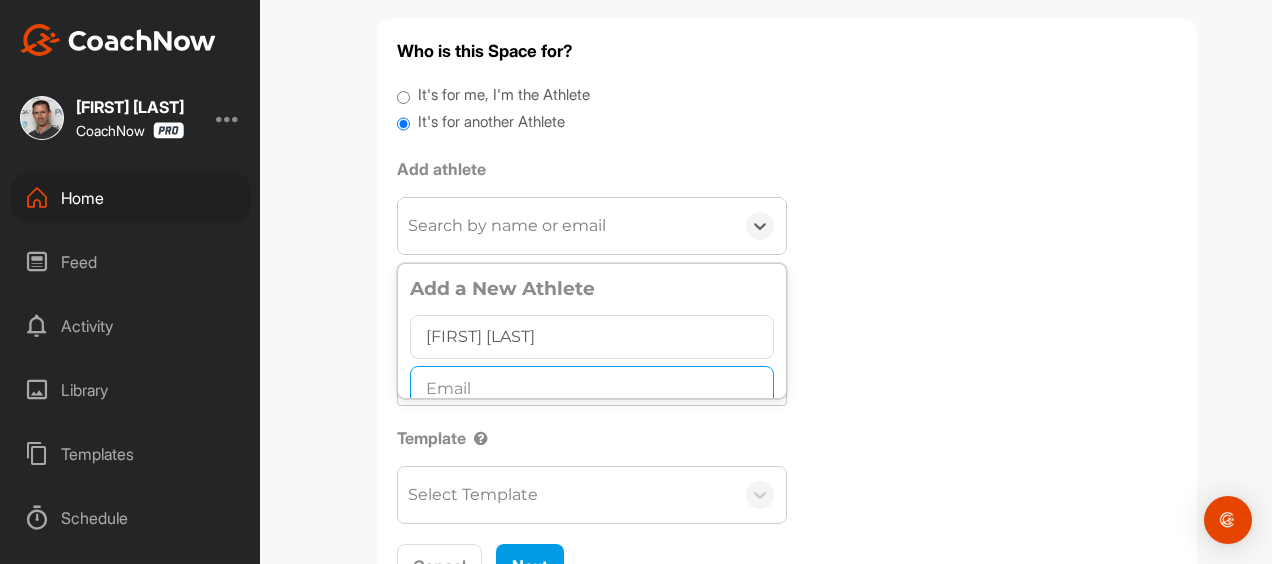 click at bounding box center [592, 388] 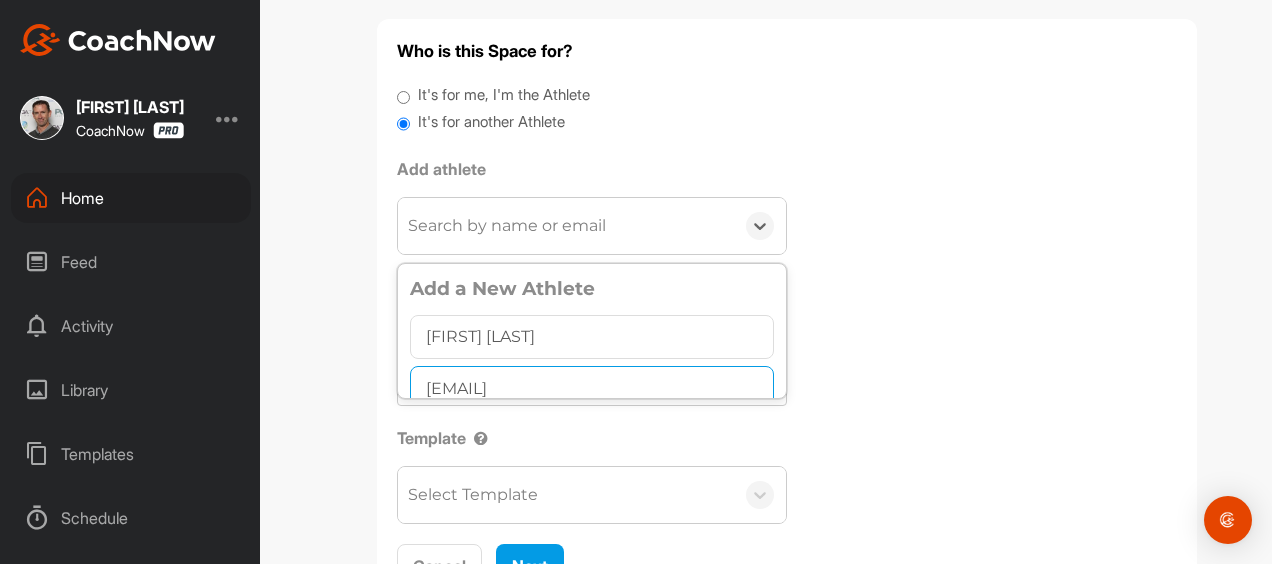 type on "[EMAIL]" 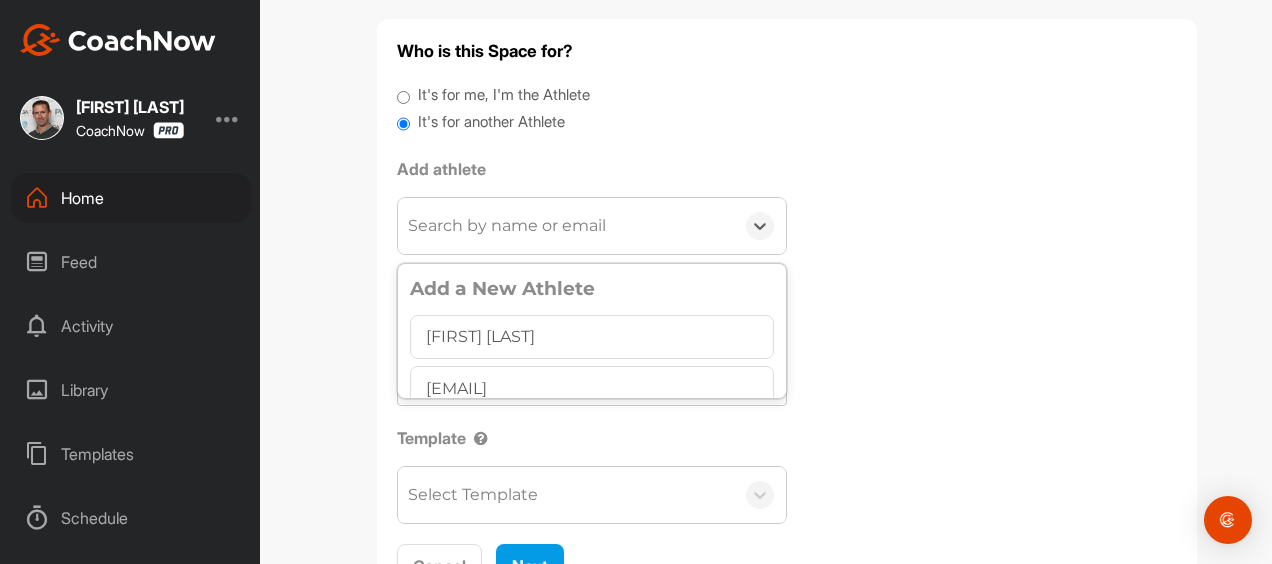 scroll, scrollTop: 11, scrollLeft: 0, axis: vertical 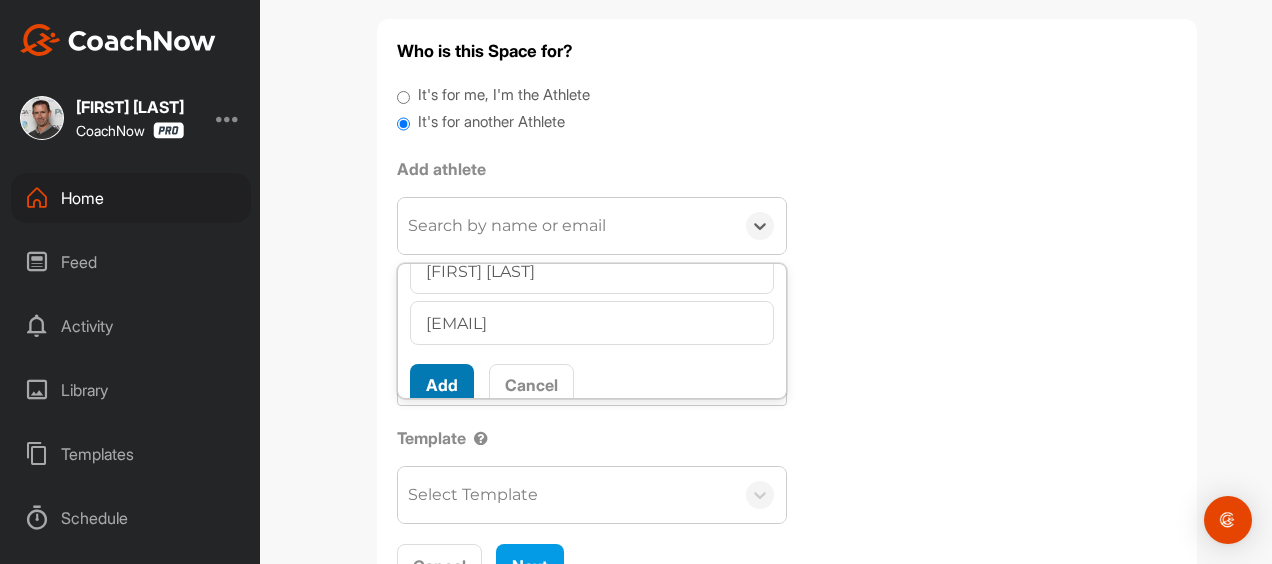 click on "Add" at bounding box center [442, 385] 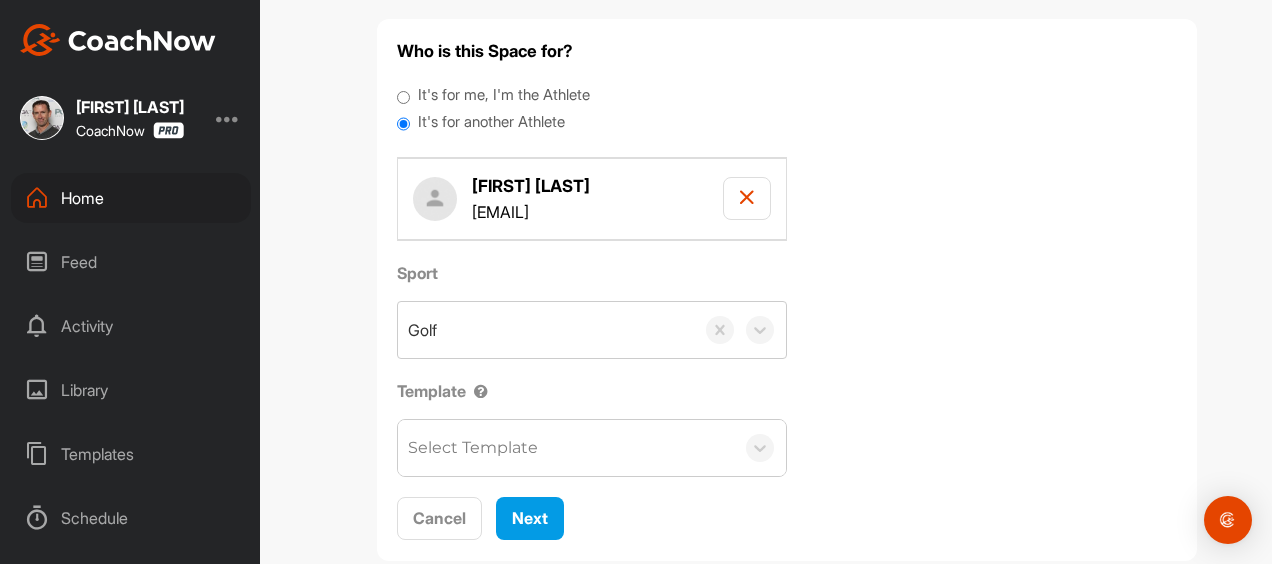 scroll, scrollTop: 168, scrollLeft: 0, axis: vertical 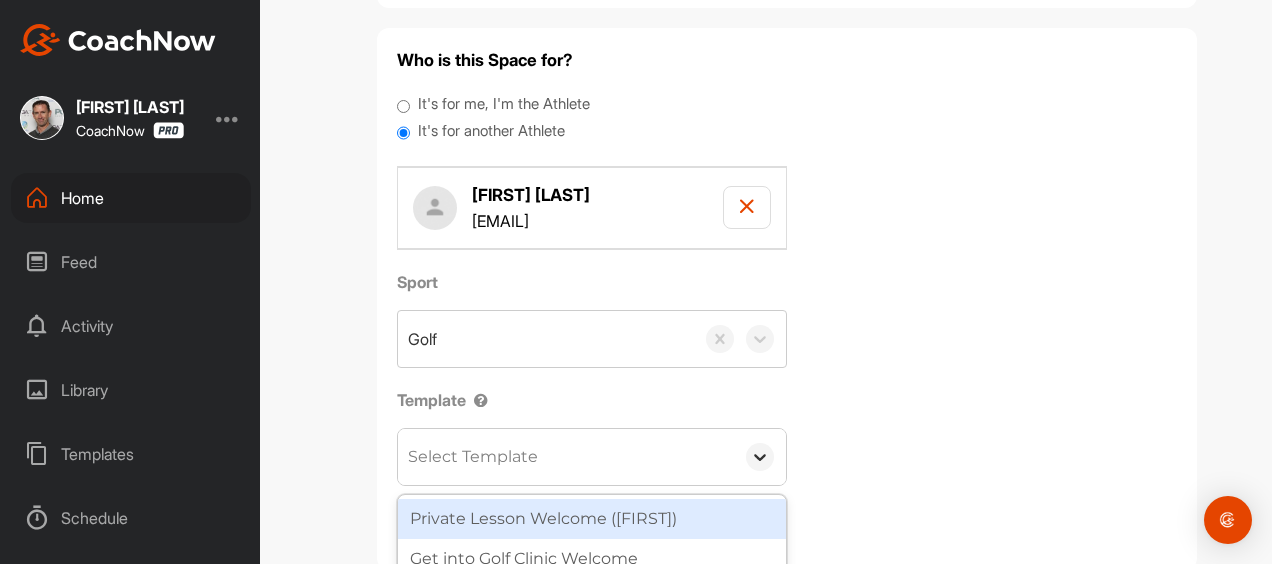 click 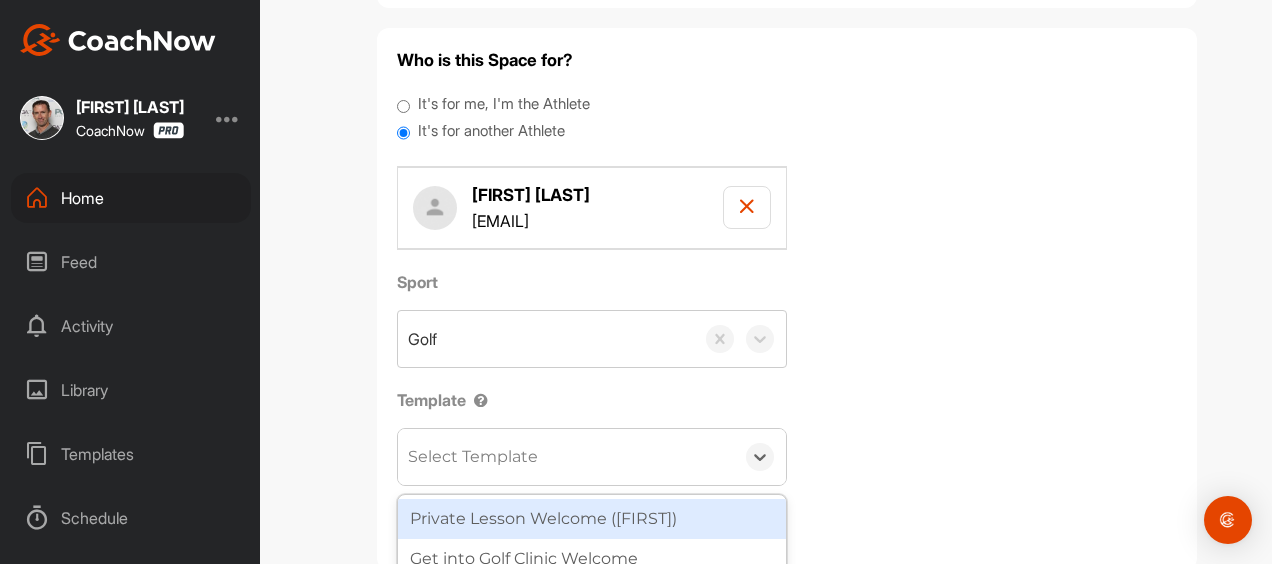 click on "Private Lesson Welcome ([FIRST])" at bounding box center (592, 519) 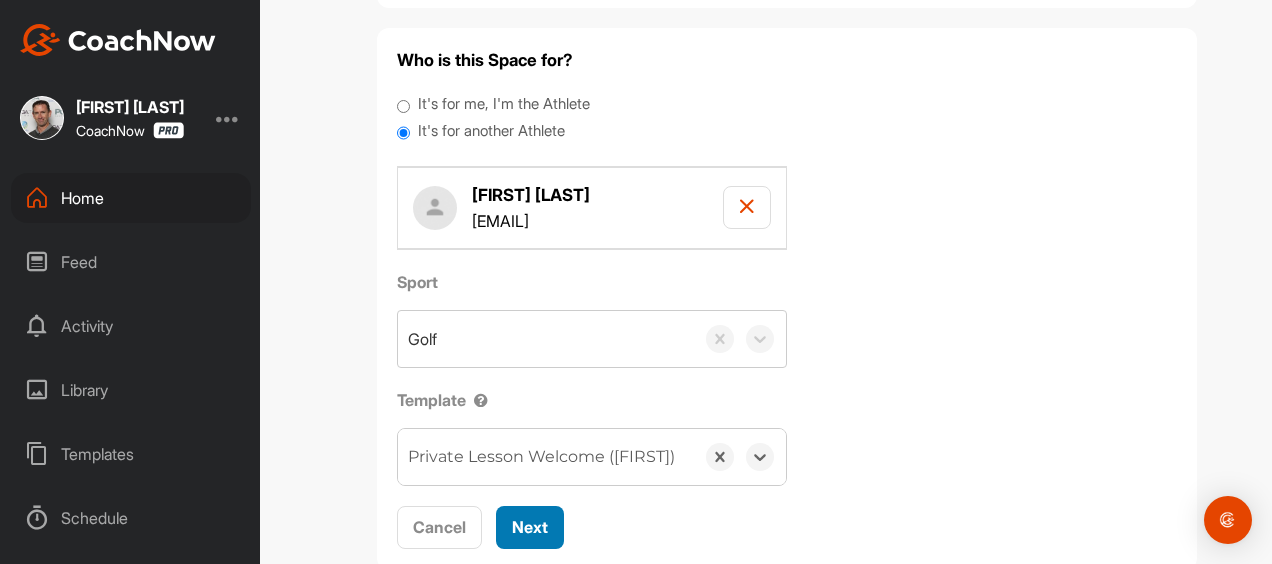 click on "Next" at bounding box center (530, 527) 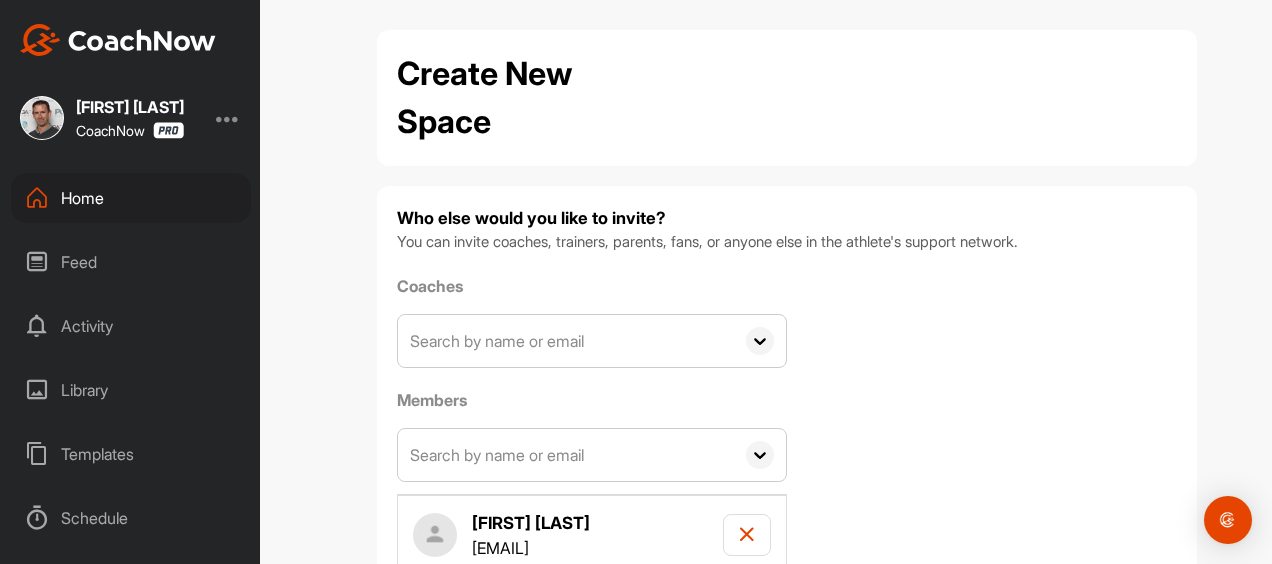 scroll, scrollTop: 134, scrollLeft: 0, axis: vertical 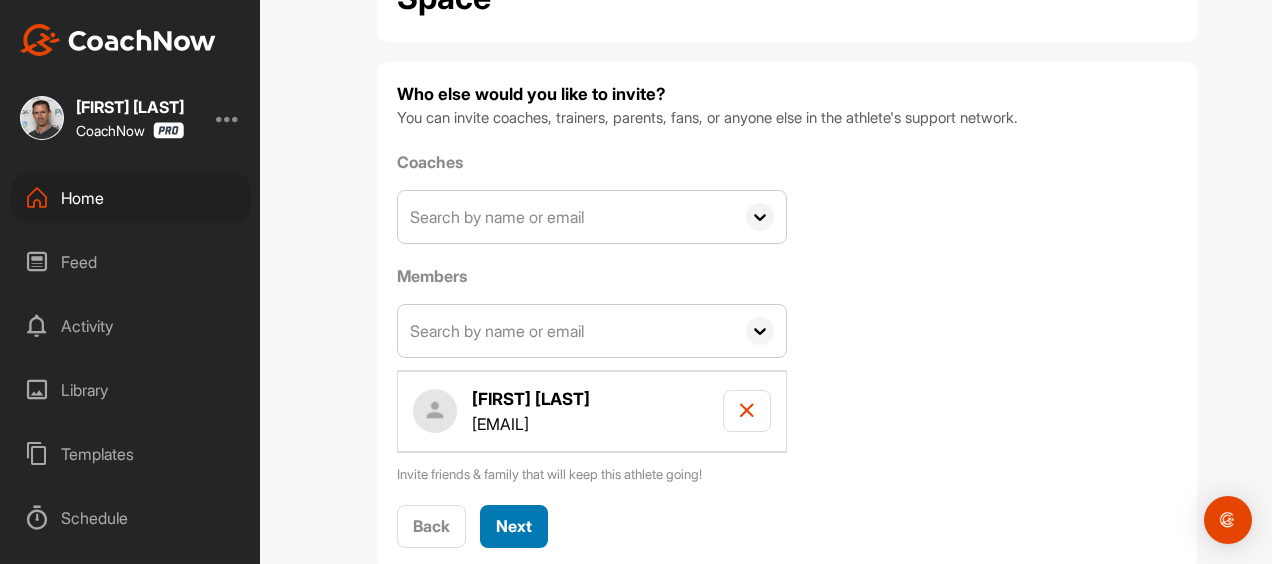 click on "Next" at bounding box center (514, 526) 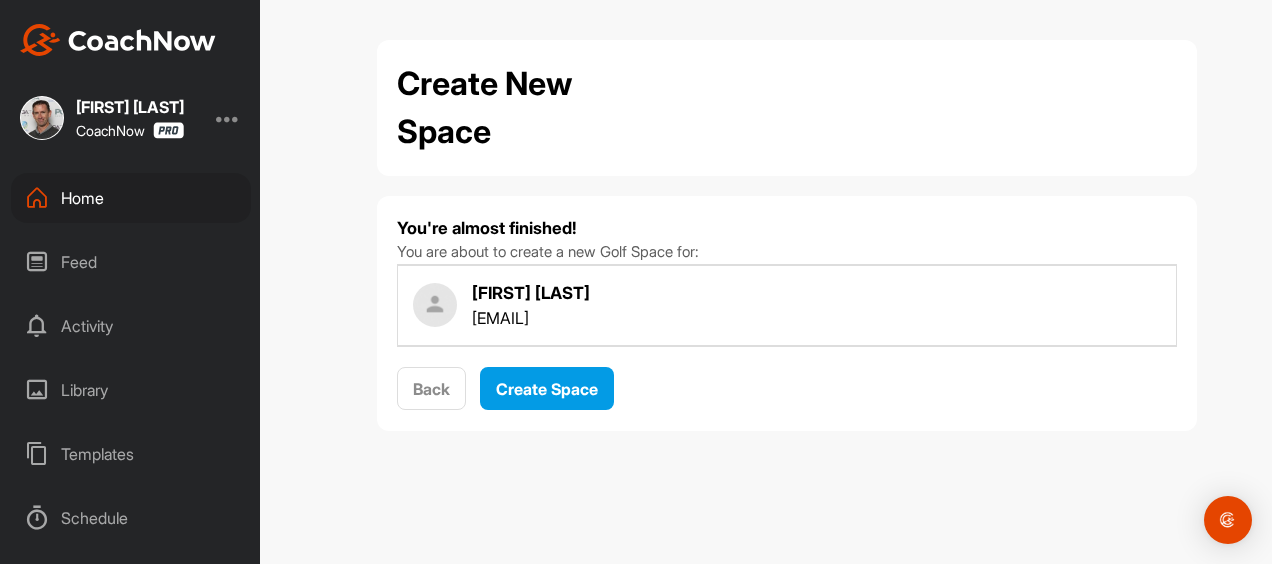 scroll, scrollTop: 0, scrollLeft: 0, axis: both 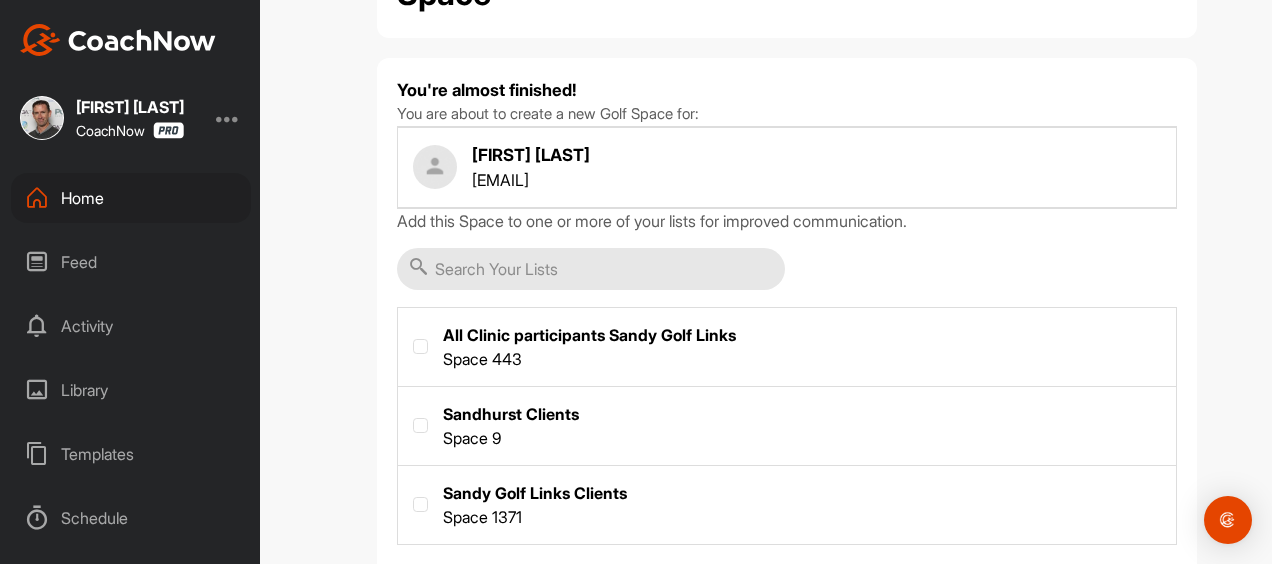 click at bounding box center (787, 503) 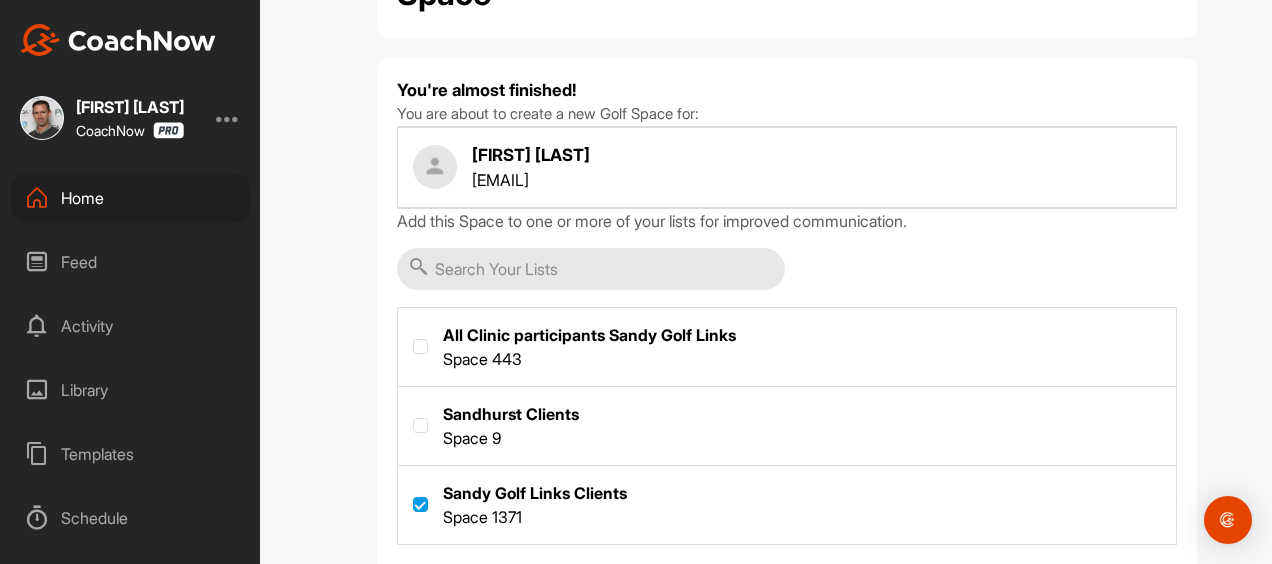click on "Create Space" at bounding box center [547, 587] 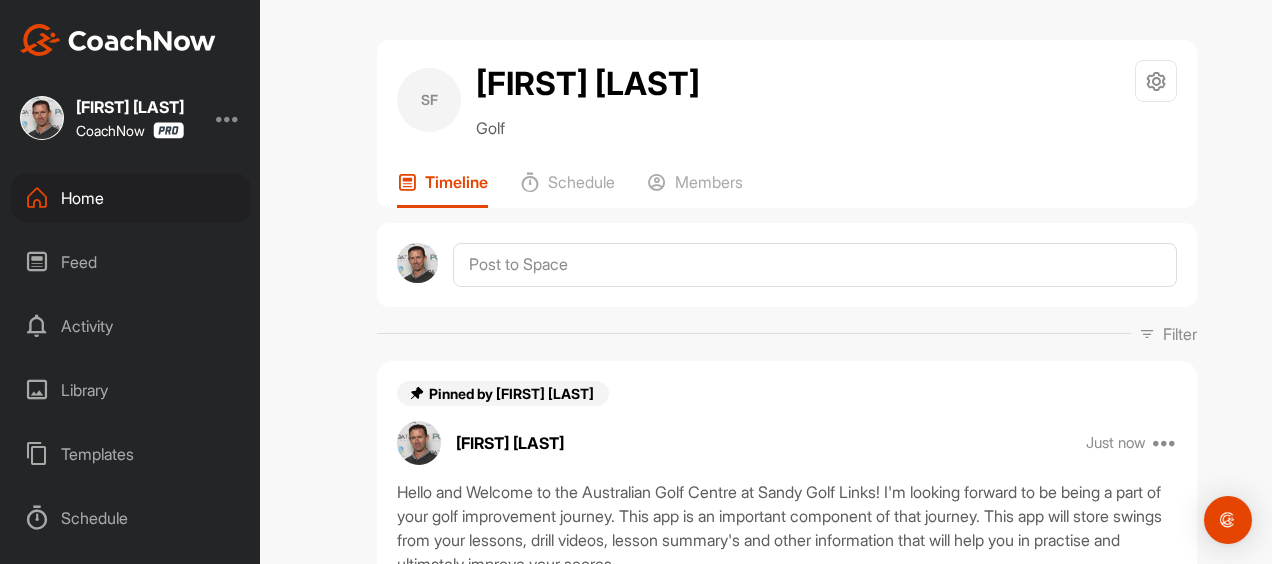 click on "Home" at bounding box center [131, 198] 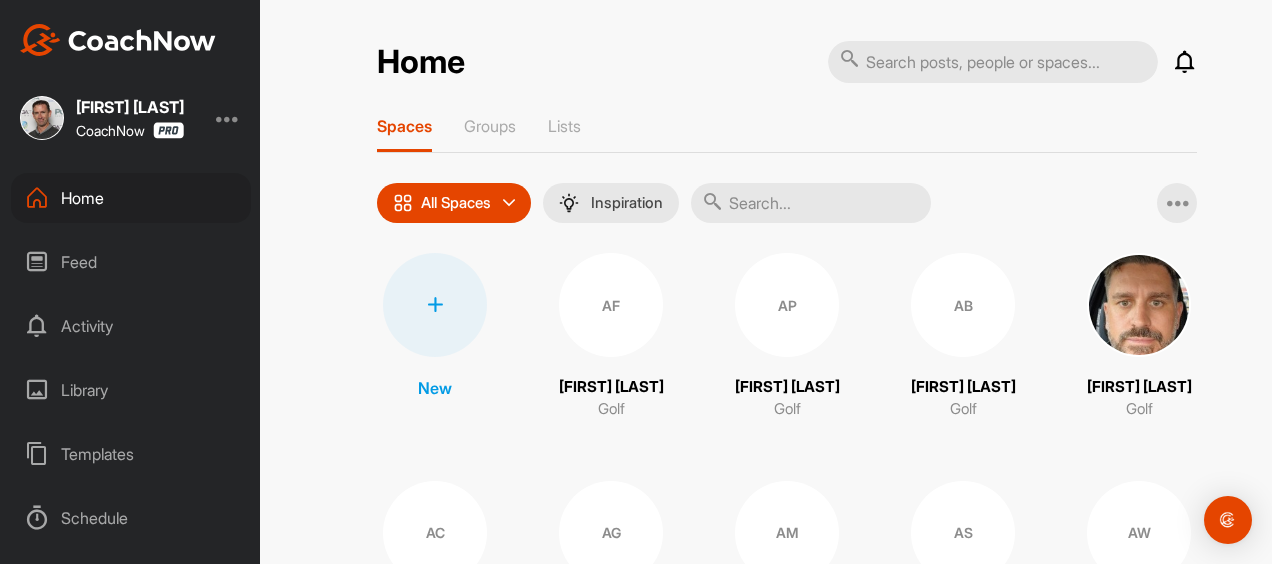 click at bounding box center (435, 305) 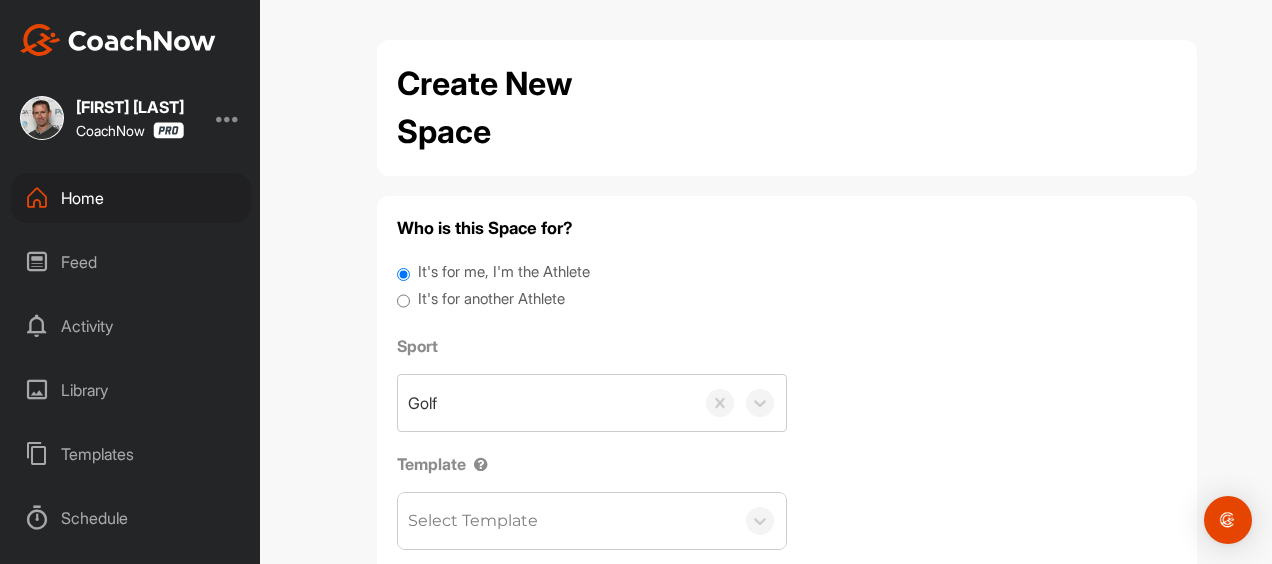 click on "It's for another Athlete" at bounding box center [491, 299] 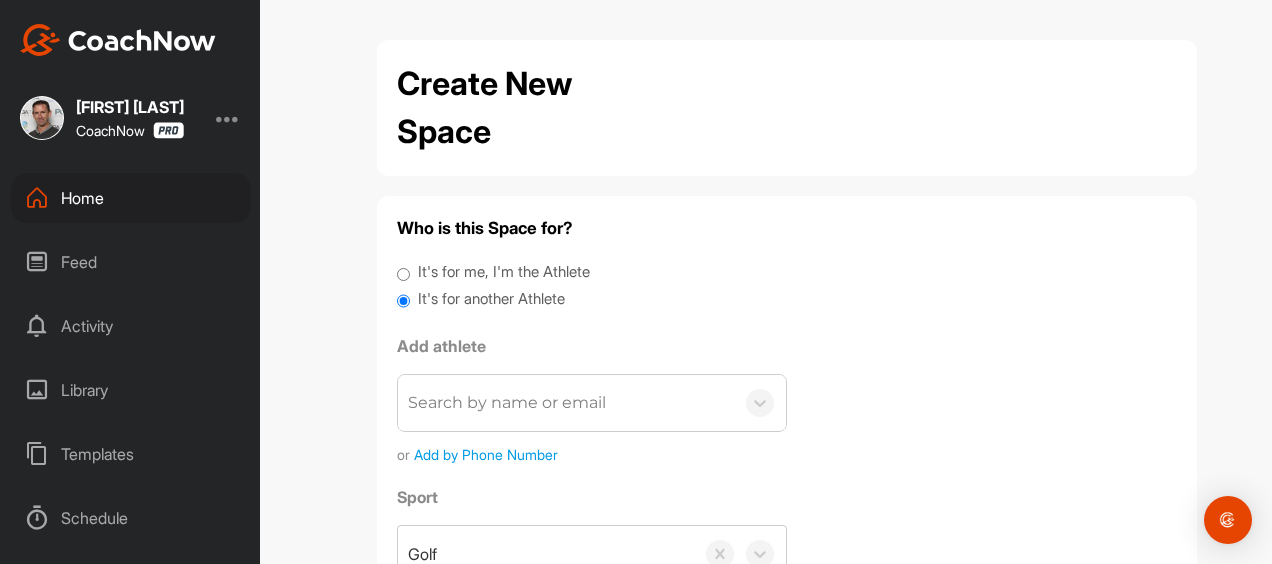 click on "Search by name or email" at bounding box center (507, 403) 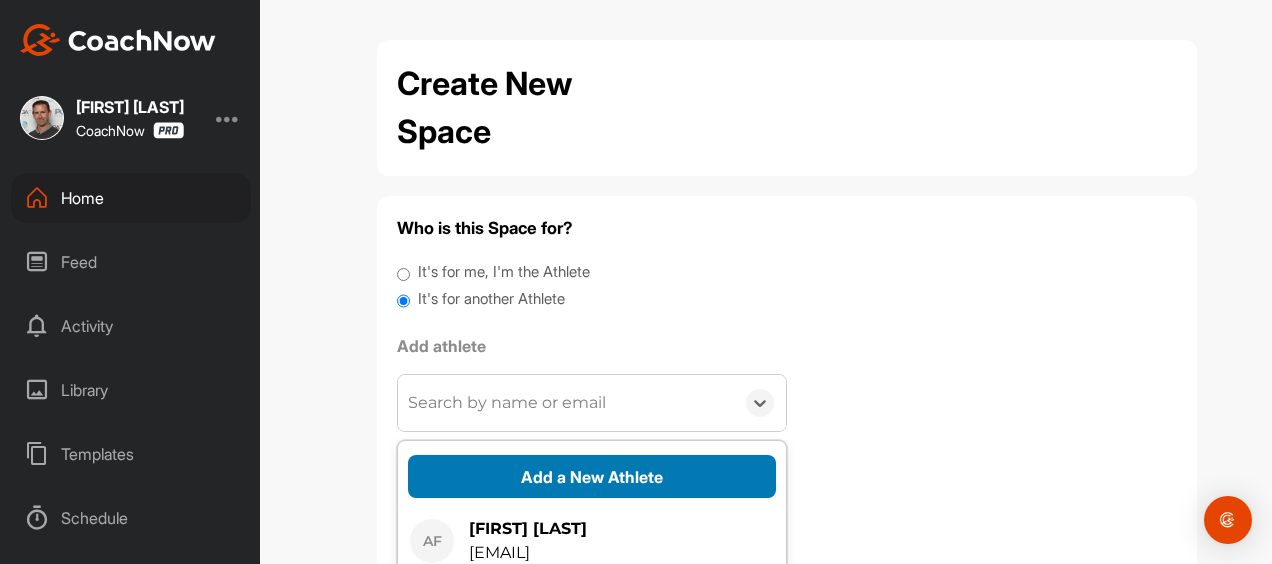 click on "Add a New Athlete" at bounding box center (592, 476) 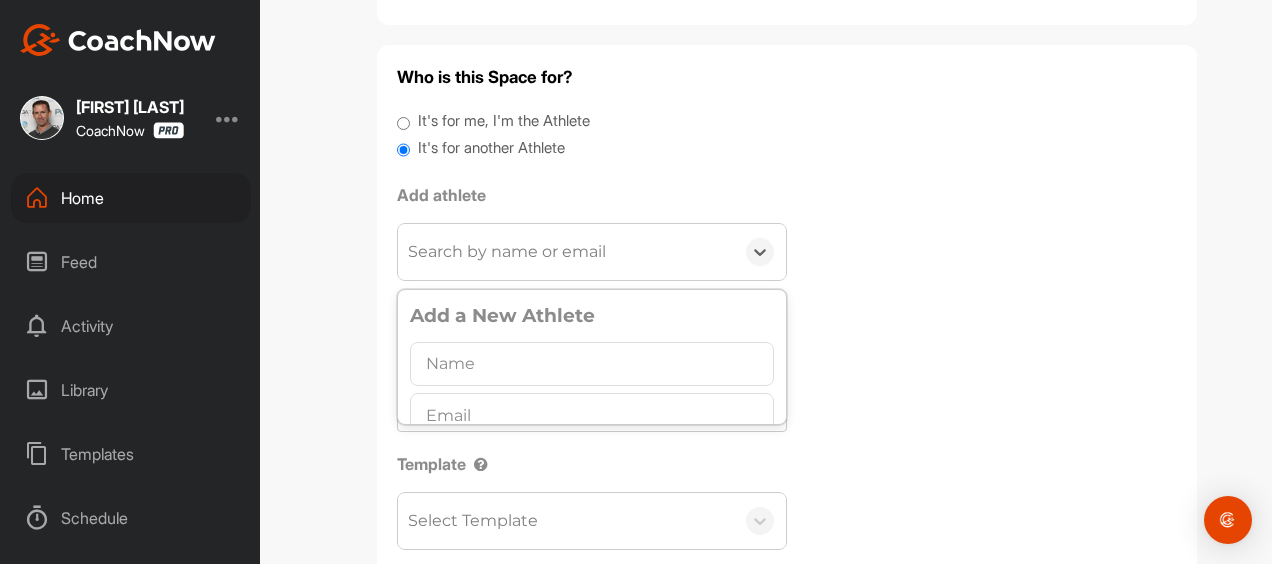 scroll, scrollTop: 229, scrollLeft: 0, axis: vertical 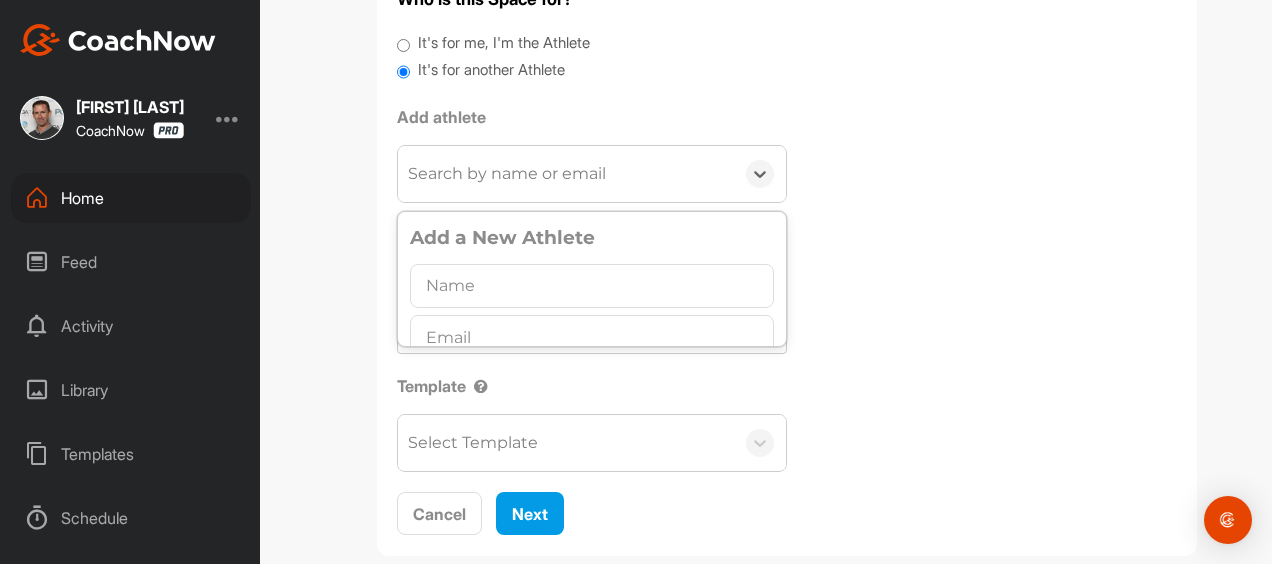 click at bounding box center [592, 286] 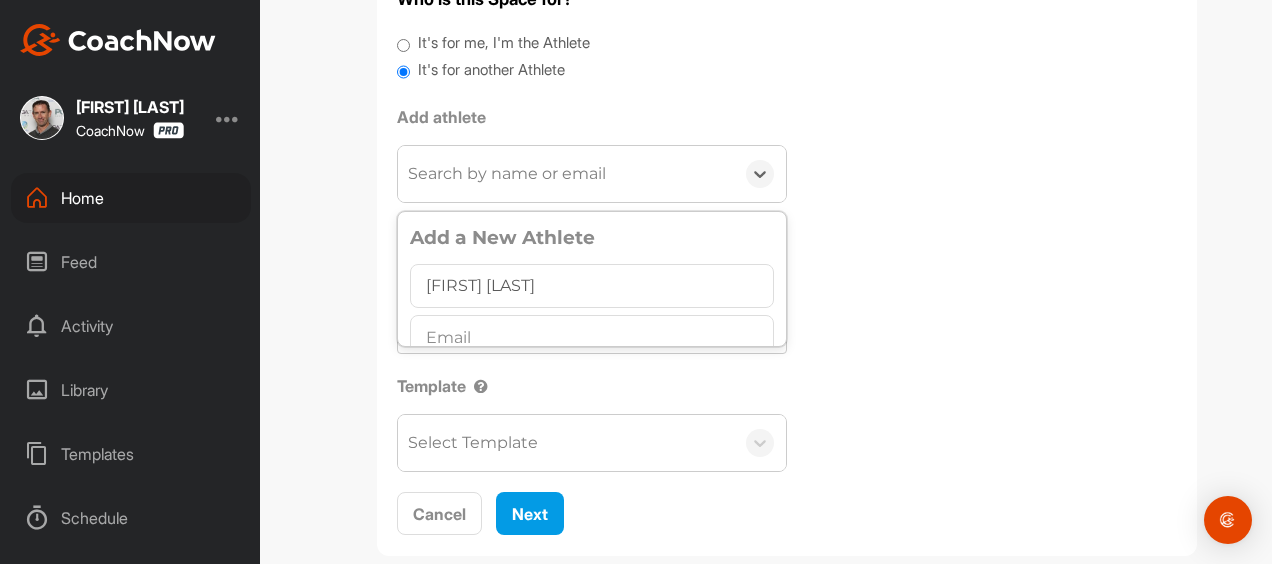 type on "[FIRST] [LAST]" 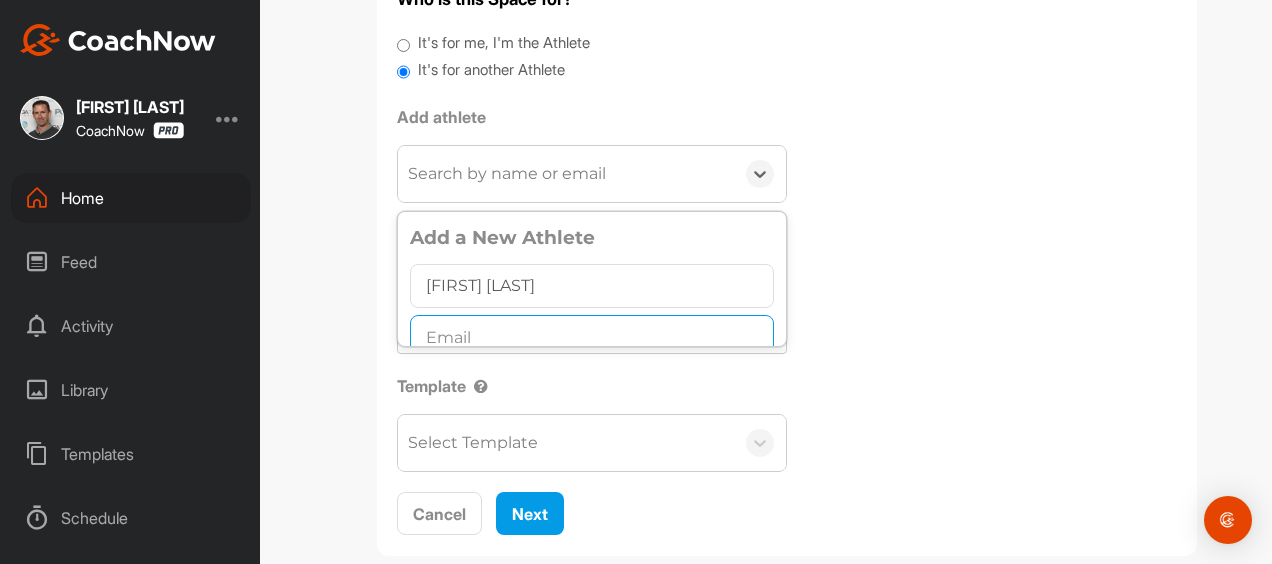 click at bounding box center [592, 337] 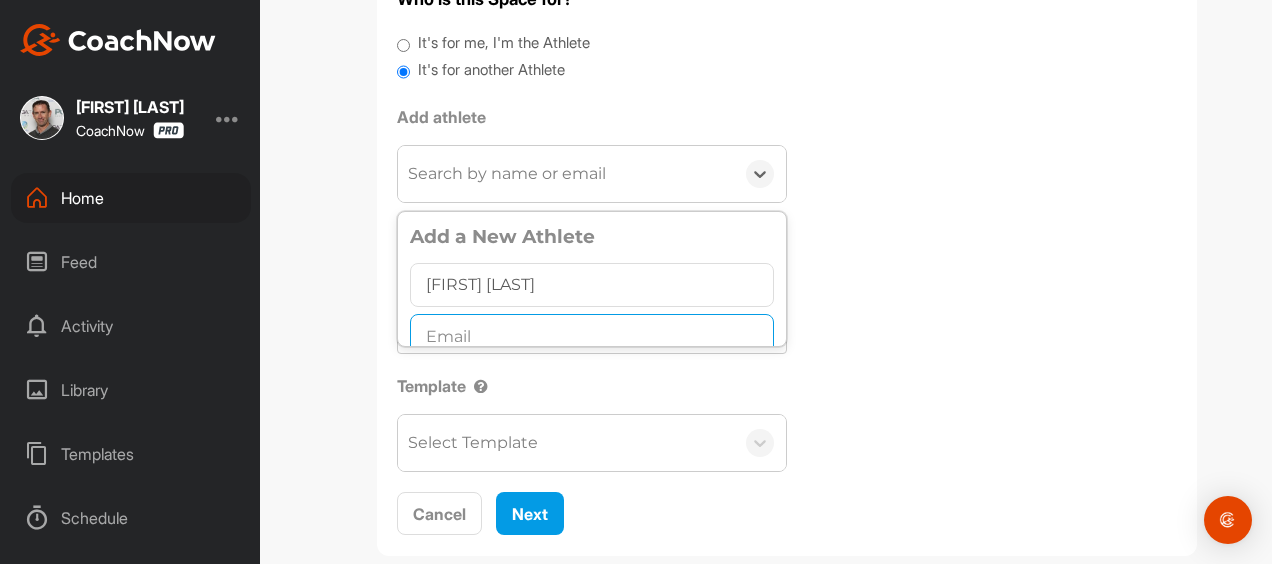click at bounding box center [592, 336] 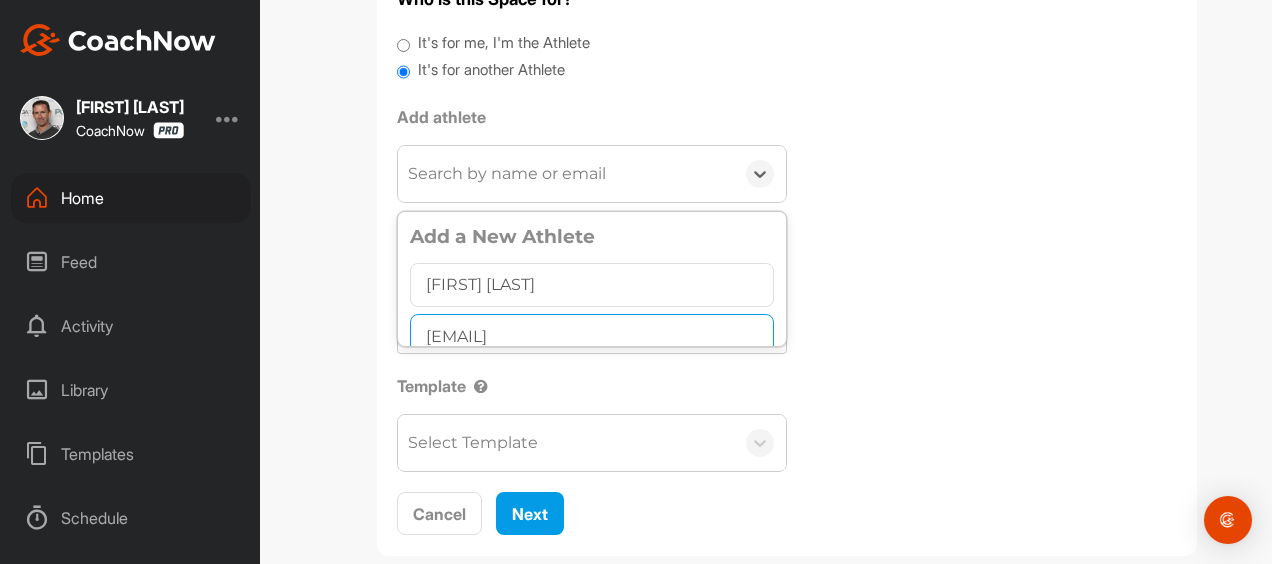 type on "[EMAIL]" 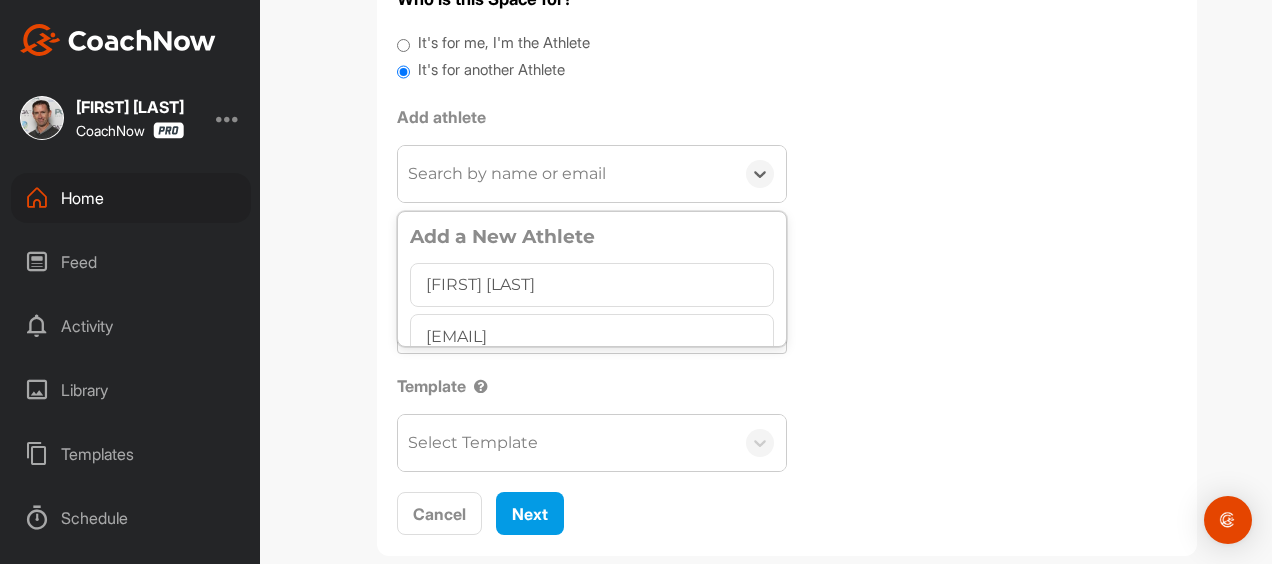 scroll, scrollTop: 11, scrollLeft: 0, axis: vertical 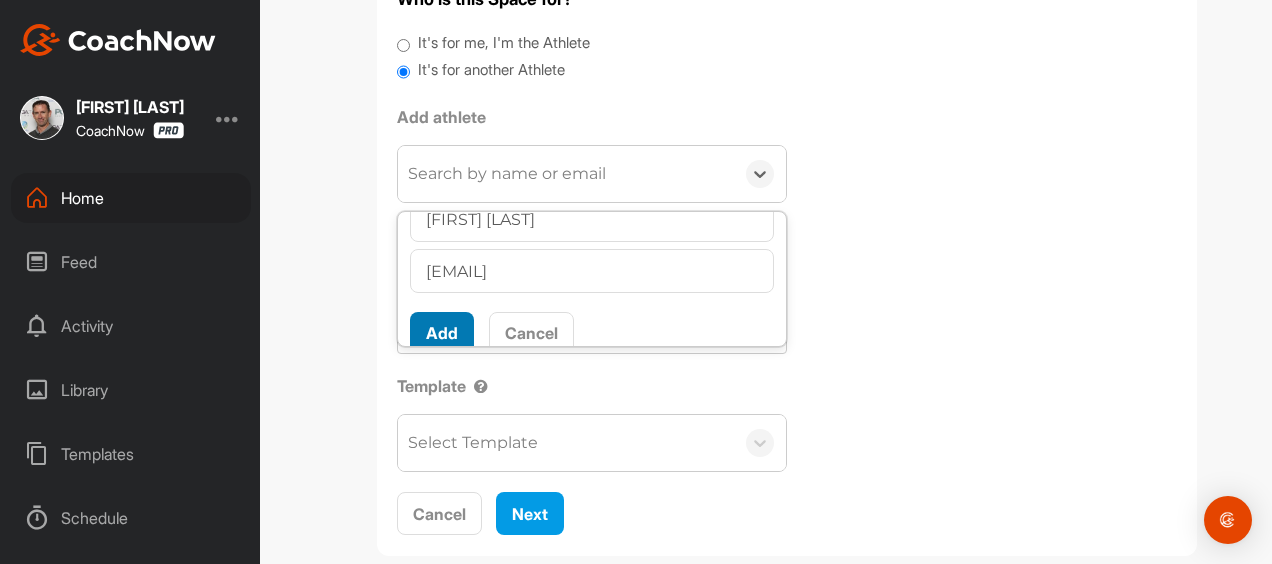 click on "Add" at bounding box center (442, 333) 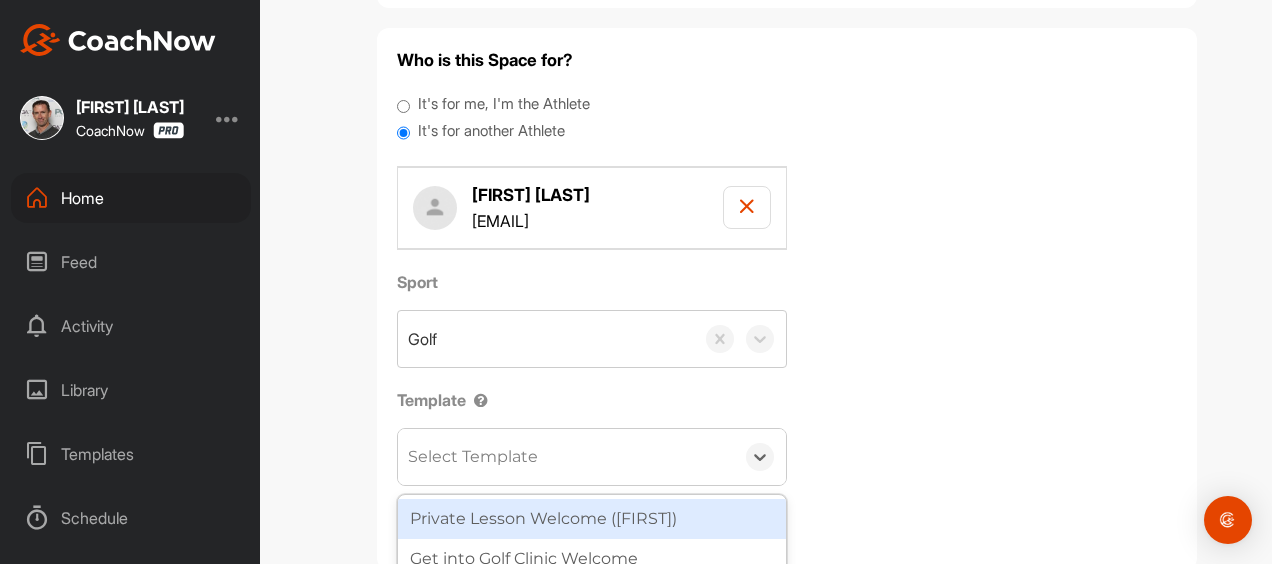 click on "Select Template" at bounding box center (473, 457) 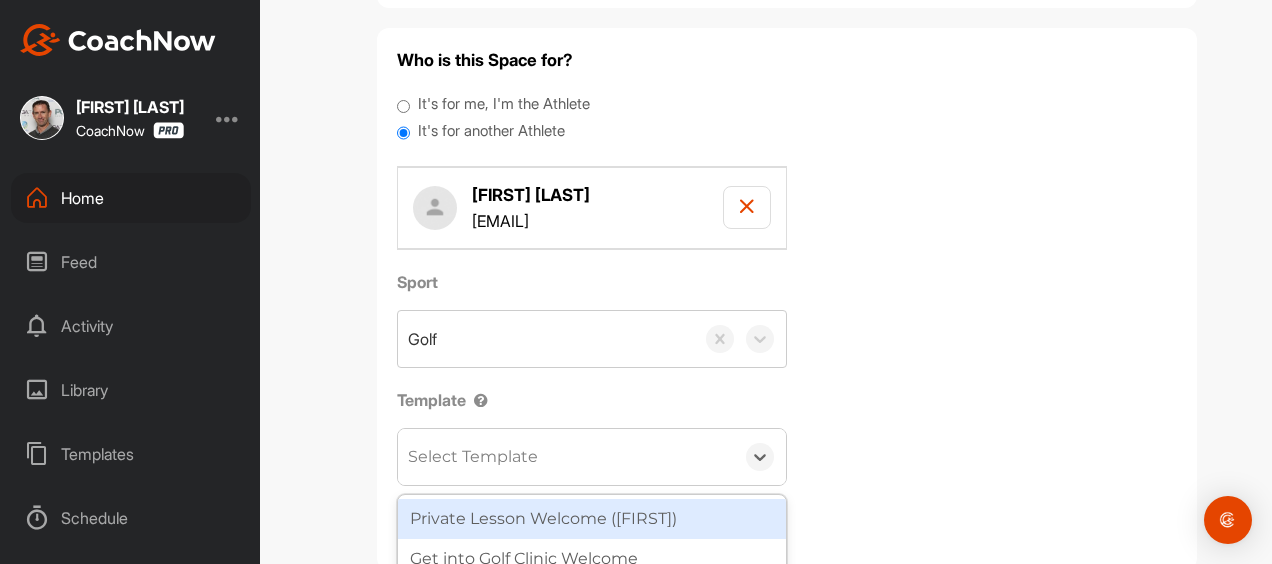 click on "Private Lesson Welcome ([FIRST])" at bounding box center [592, 519] 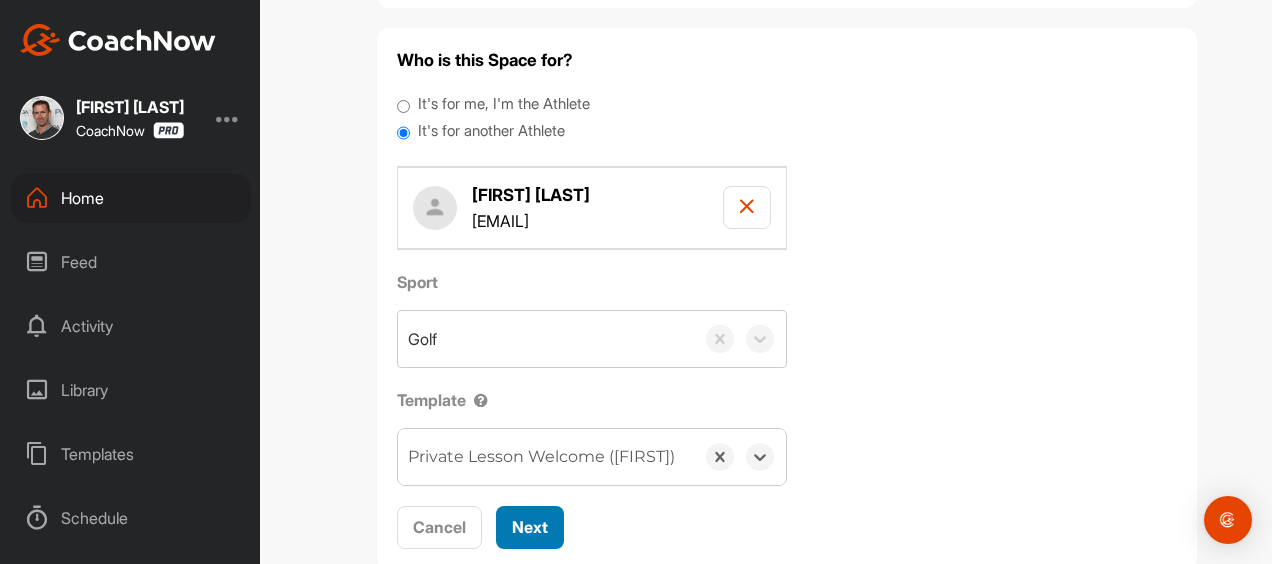 click on "Next" at bounding box center (530, 527) 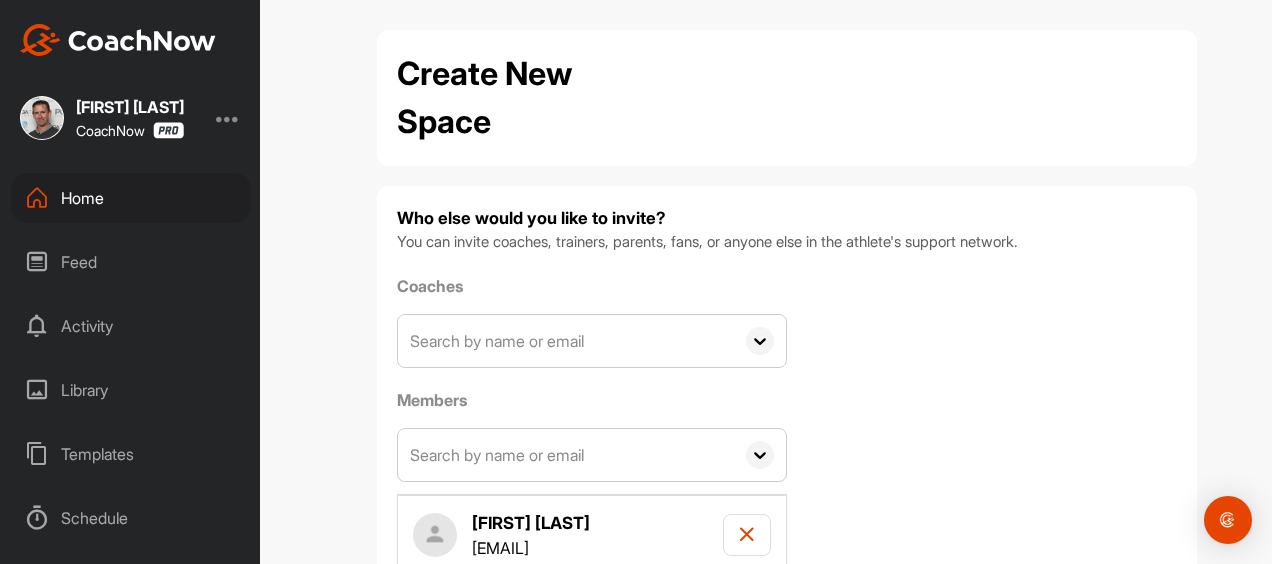 scroll, scrollTop: 134, scrollLeft: 0, axis: vertical 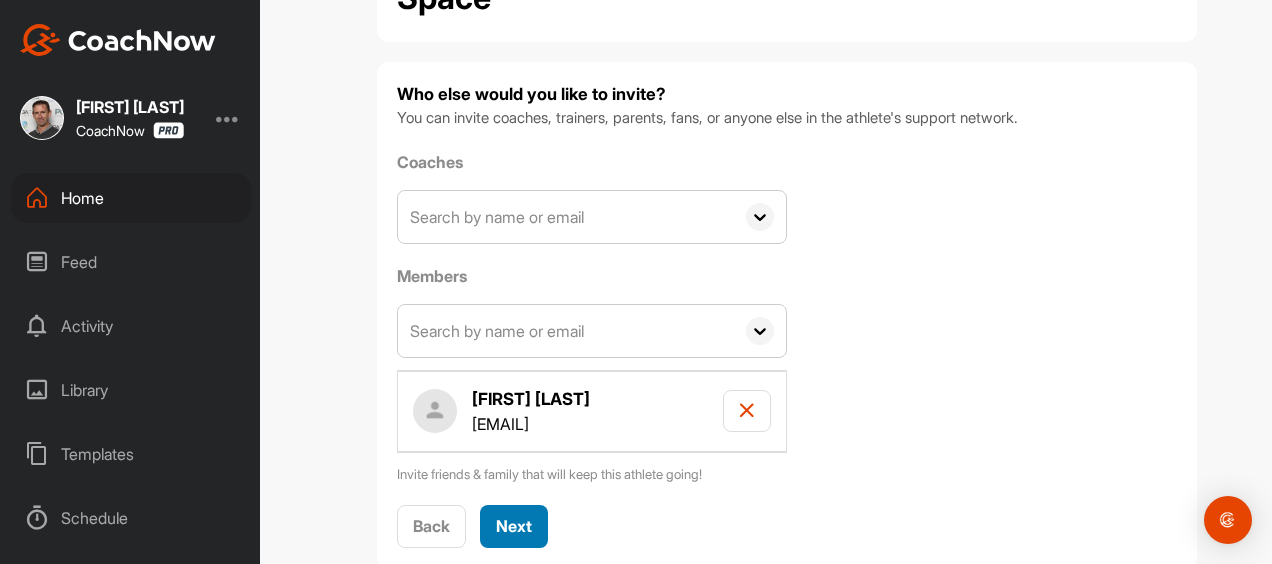 click on "Next" at bounding box center (514, 526) 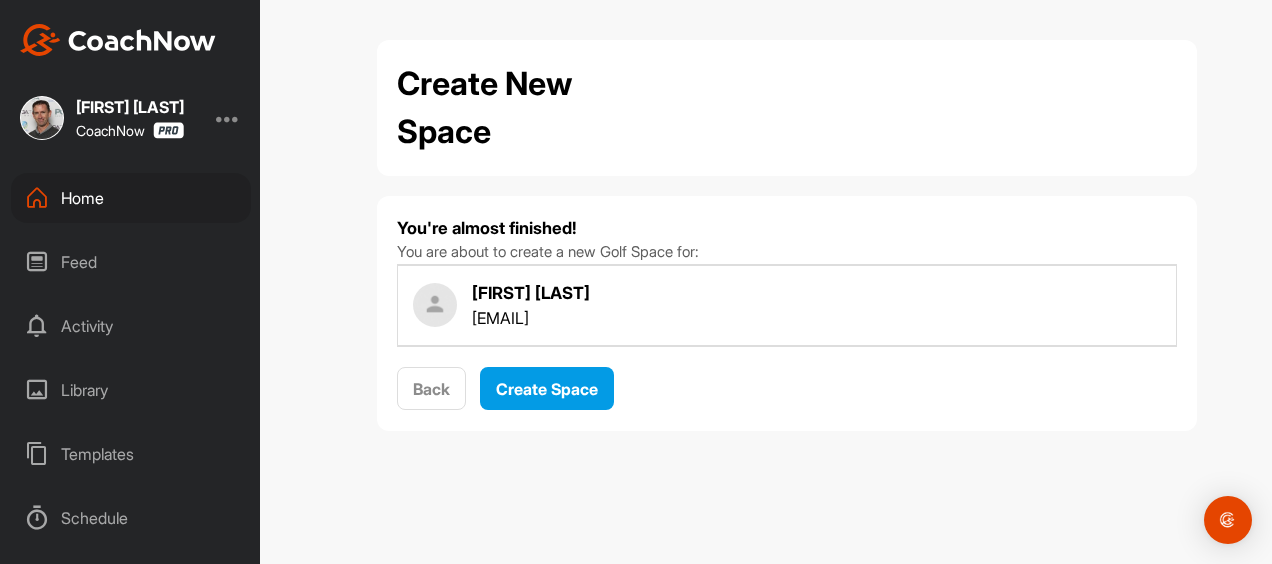 scroll, scrollTop: 0, scrollLeft: 0, axis: both 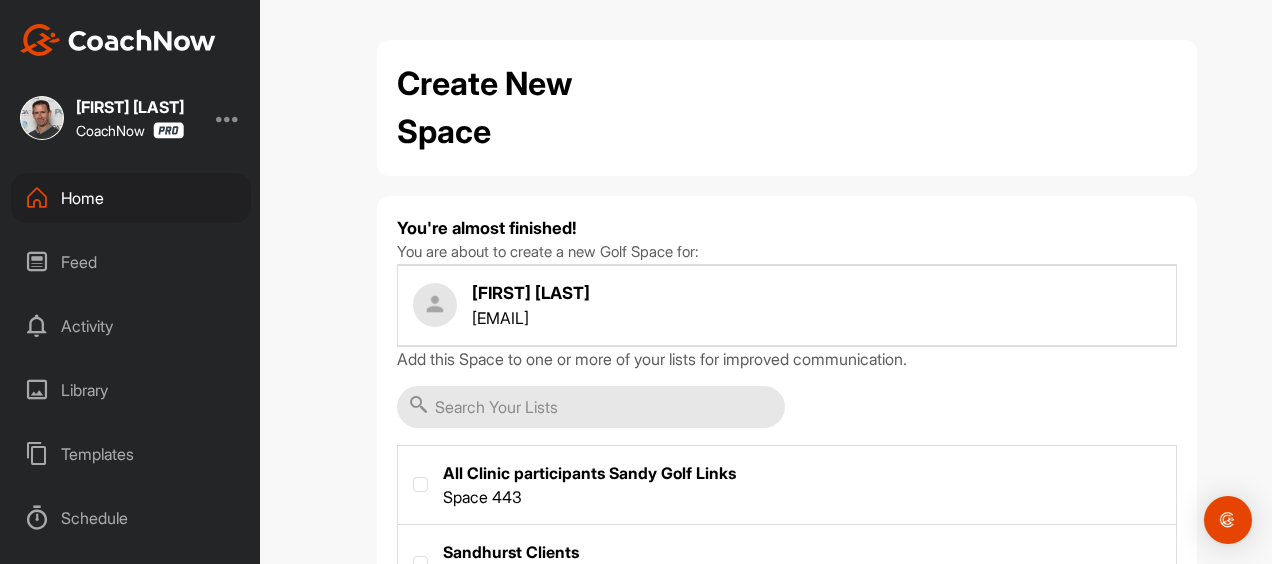 click at bounding box center [787, 641] 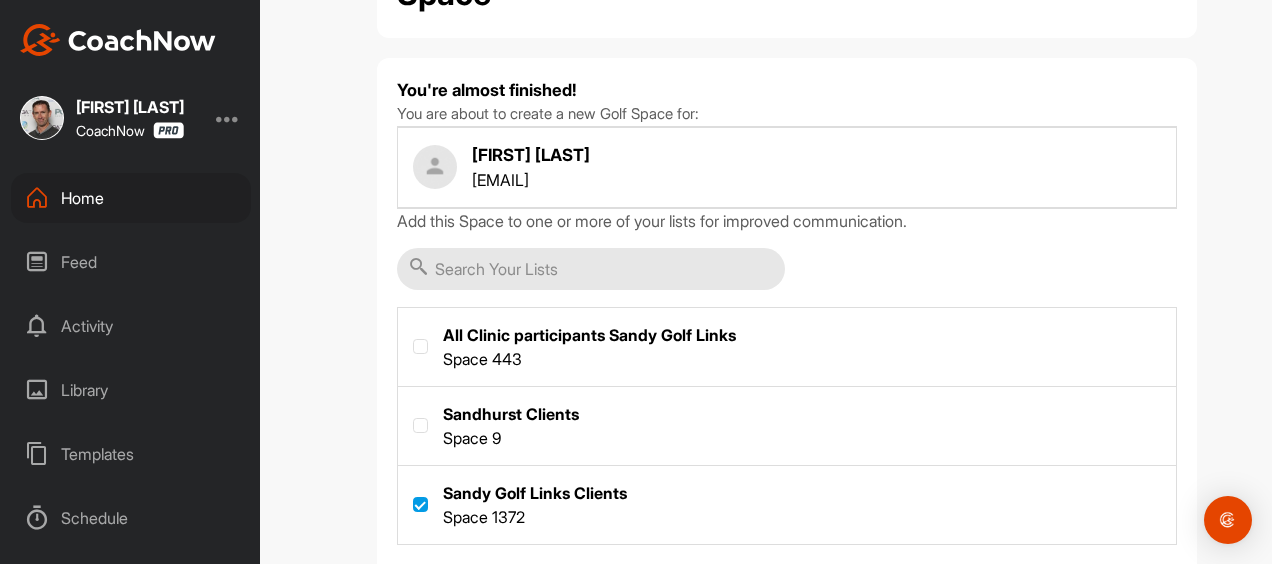 click on "Create Space" at bounding box center (547, 587) 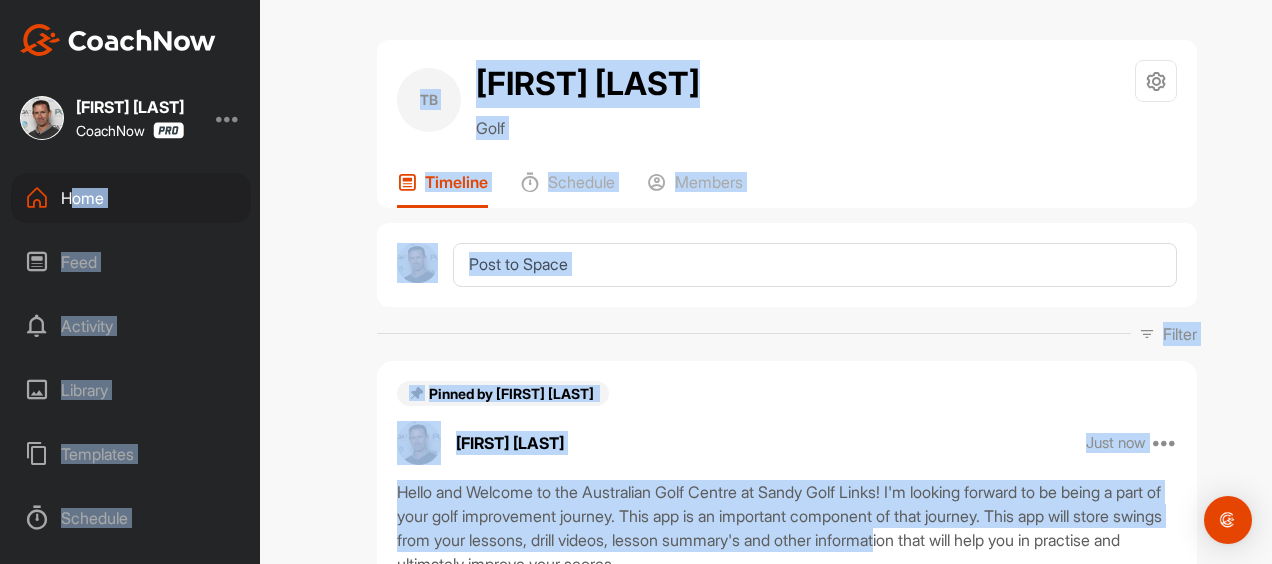 drag, startPoint x: 495, startPoint y: 490, endPoint x: 68, endPoint y: 199, distance: 516.7301 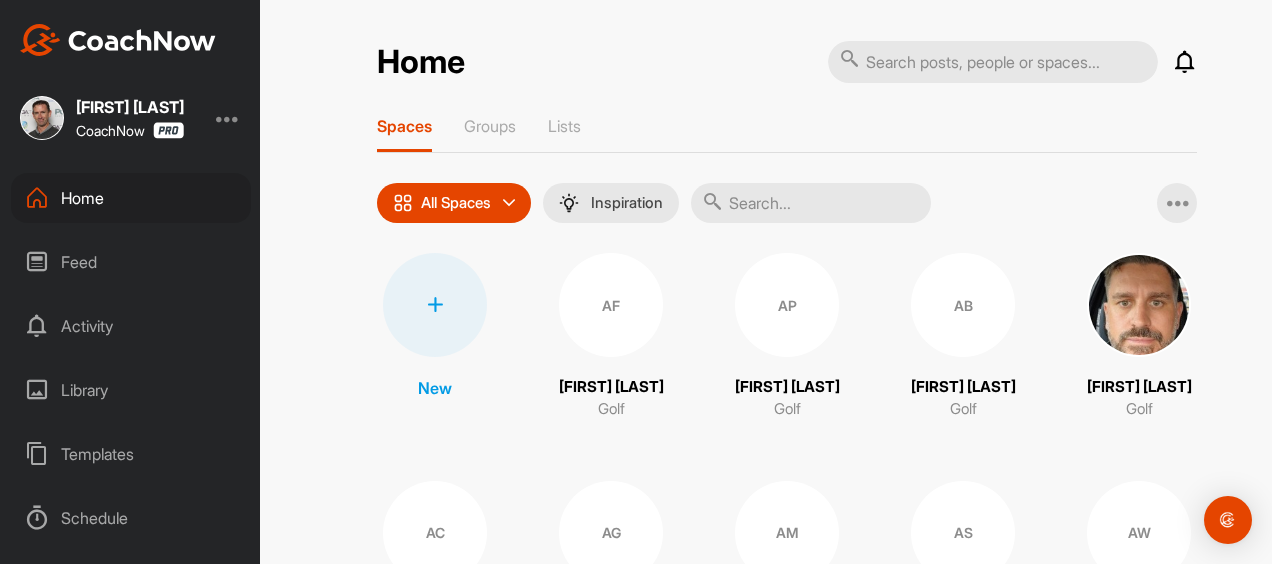 click at bounding box center (811, 203) 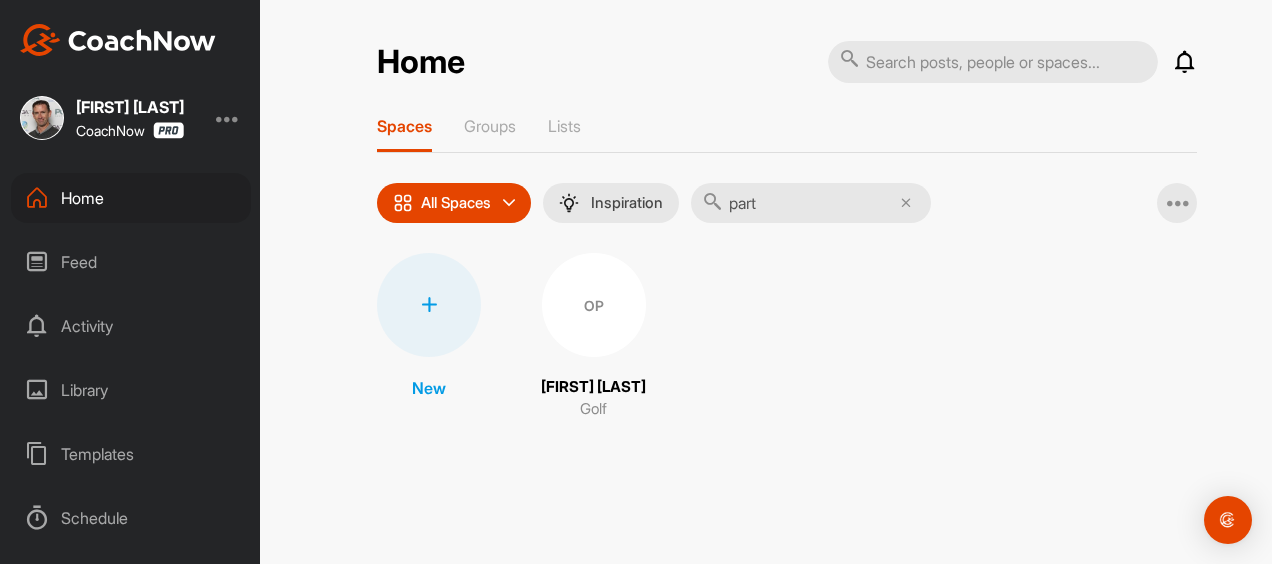 type on "part" 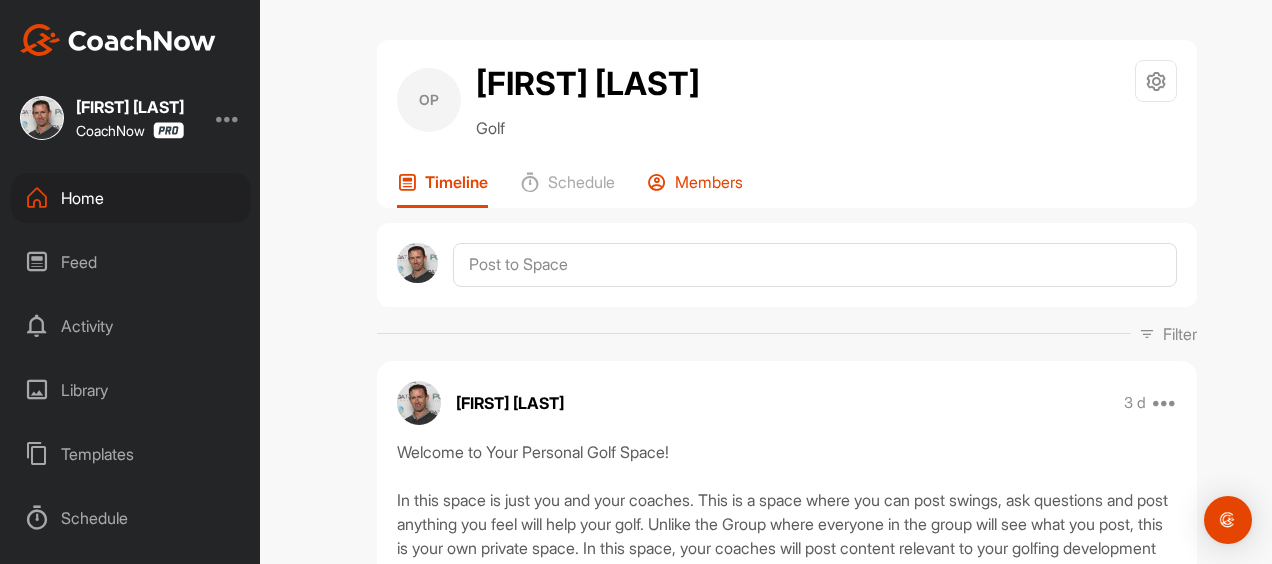 click on "Members" at bounding box center [709, 182] 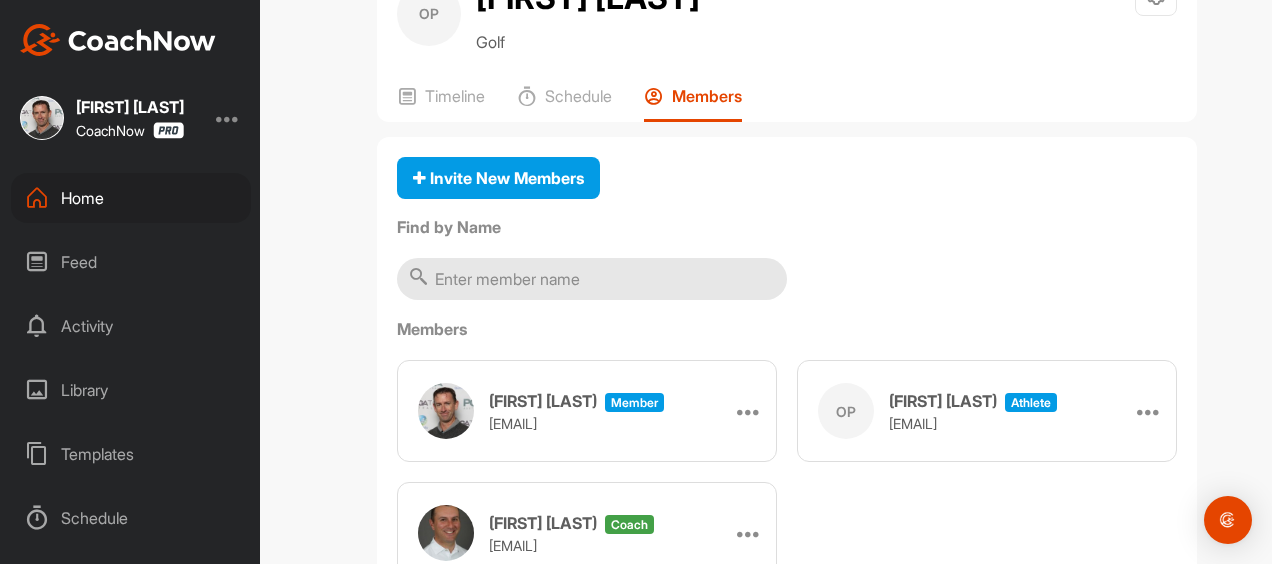 scroll, scrollTop: 126, scrollLeft: 0, axis: vertical 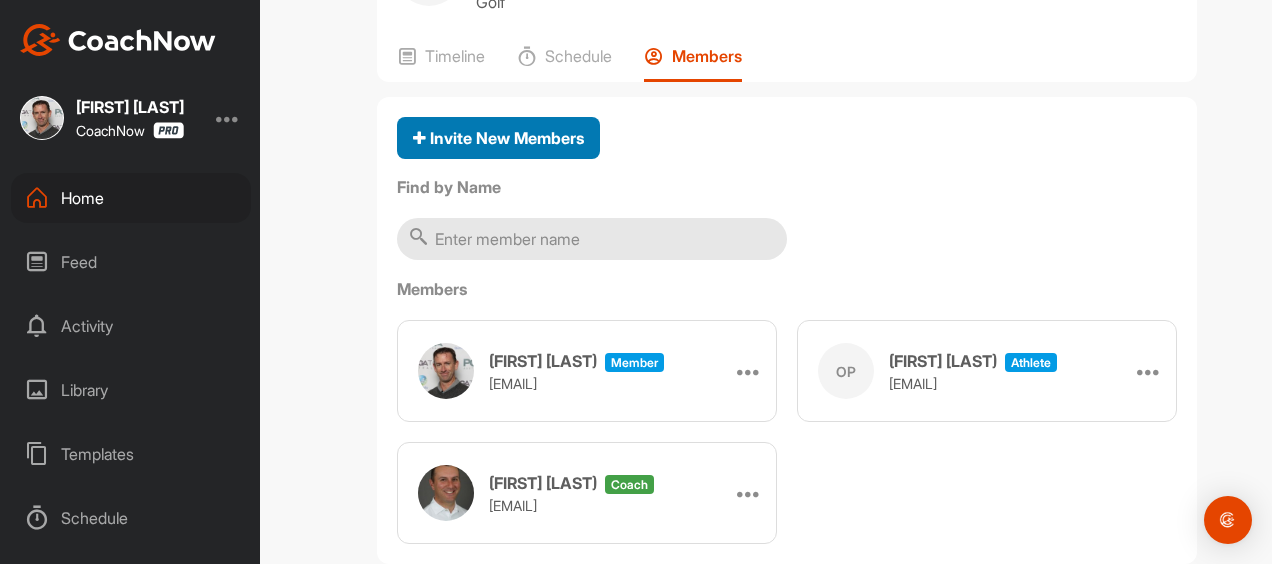 click on "Invite New Members" at bounding box center [498, 138] 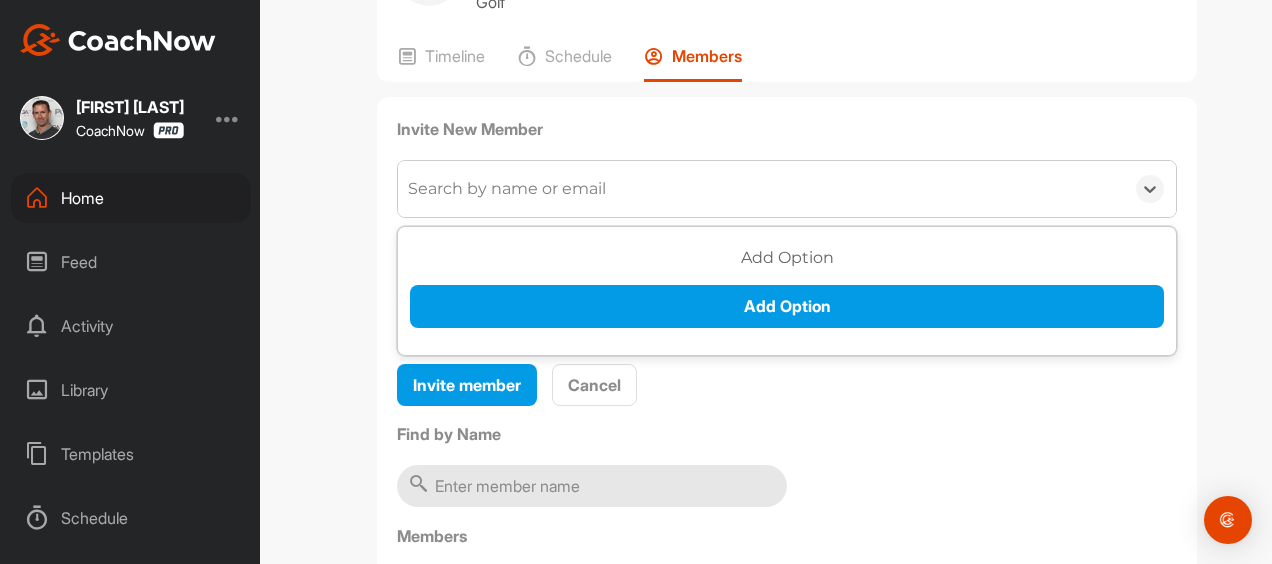 click on "Search by name or email" at bounding box center (507, 189) 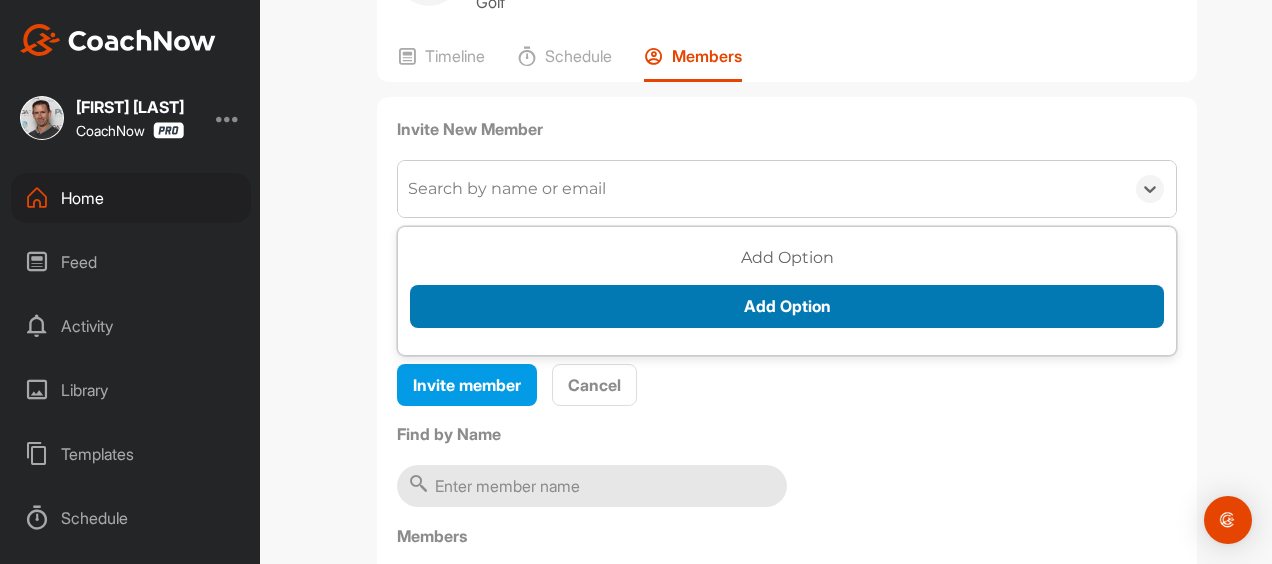 click on "Add Option" at bounding box center (787, 306) 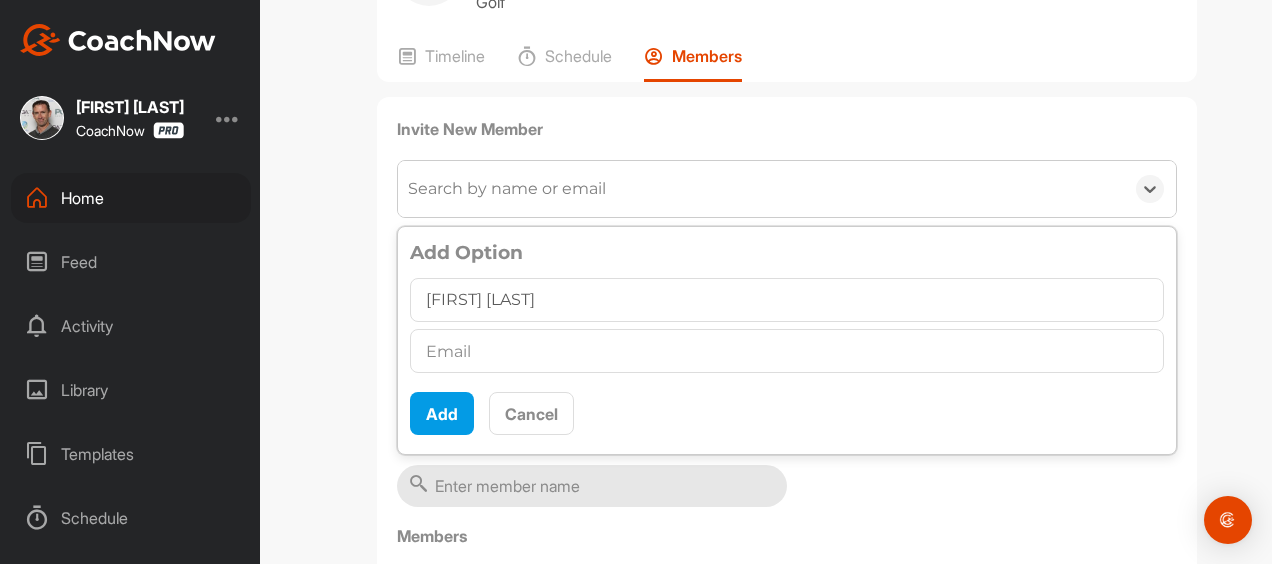 type on "[FIRST] [LAST]" 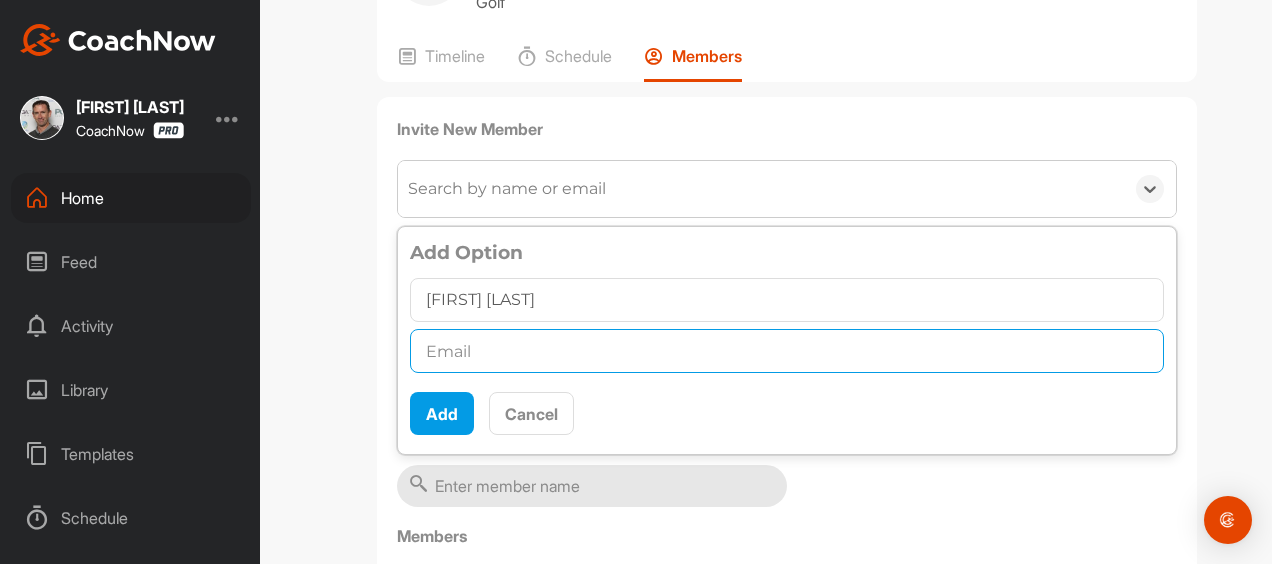 click at bounding box center [787, 351] 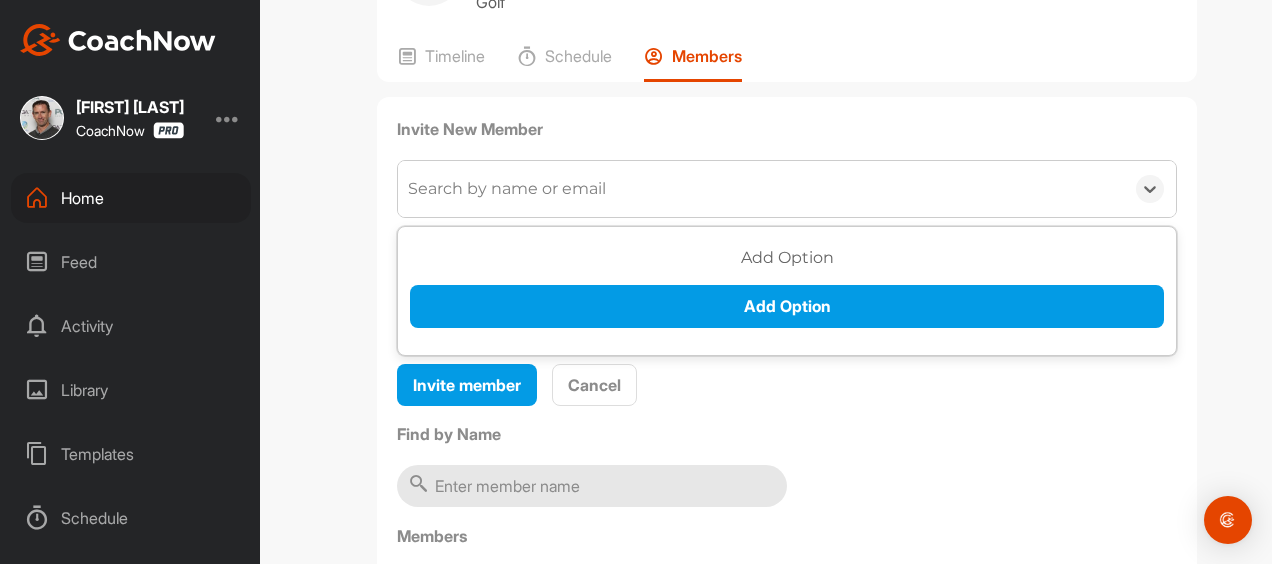 click on "Search by name or email" at bounding box center [761, 189] 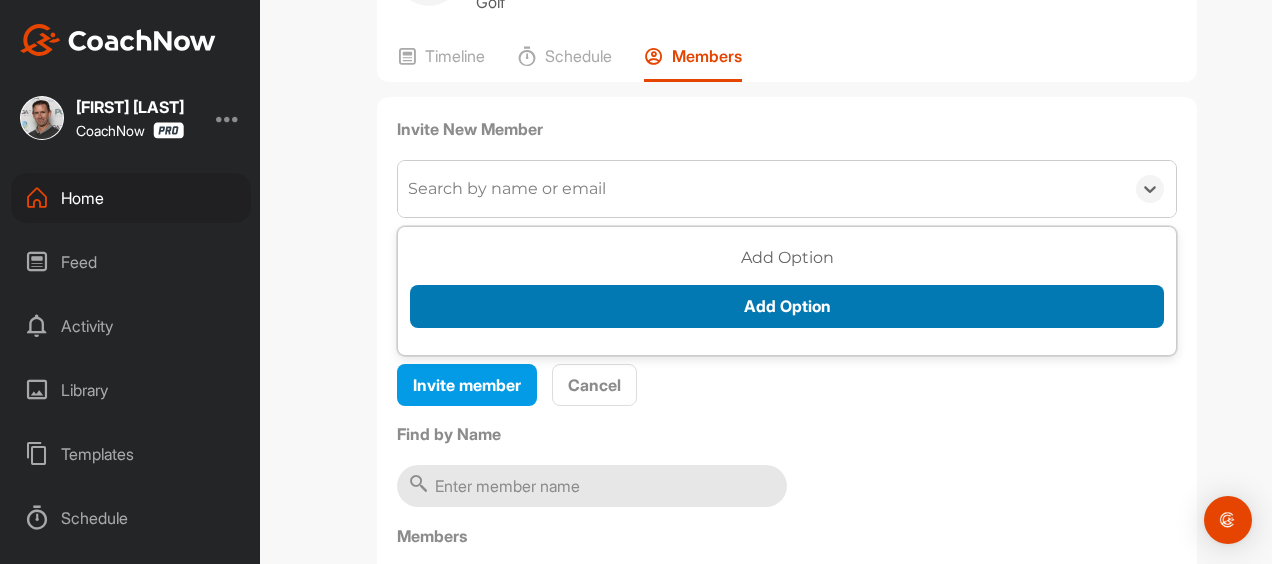 click on "Add Option" at bounding box center [787, 306] 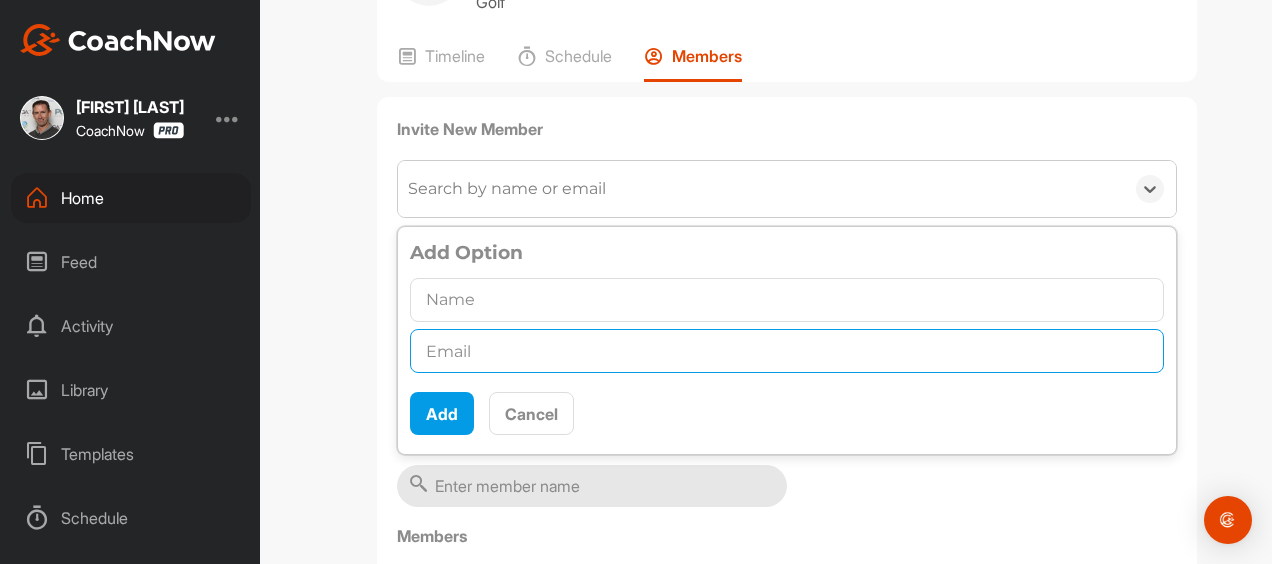 click at bounding box center (787, 351) 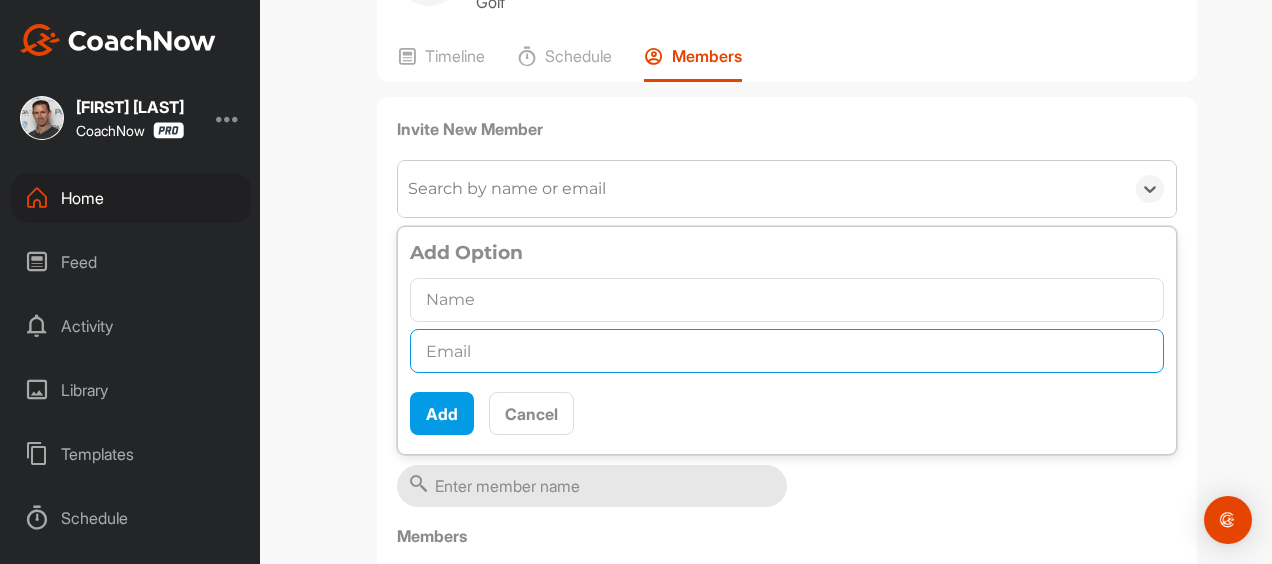 paste on "[EMAIL]" 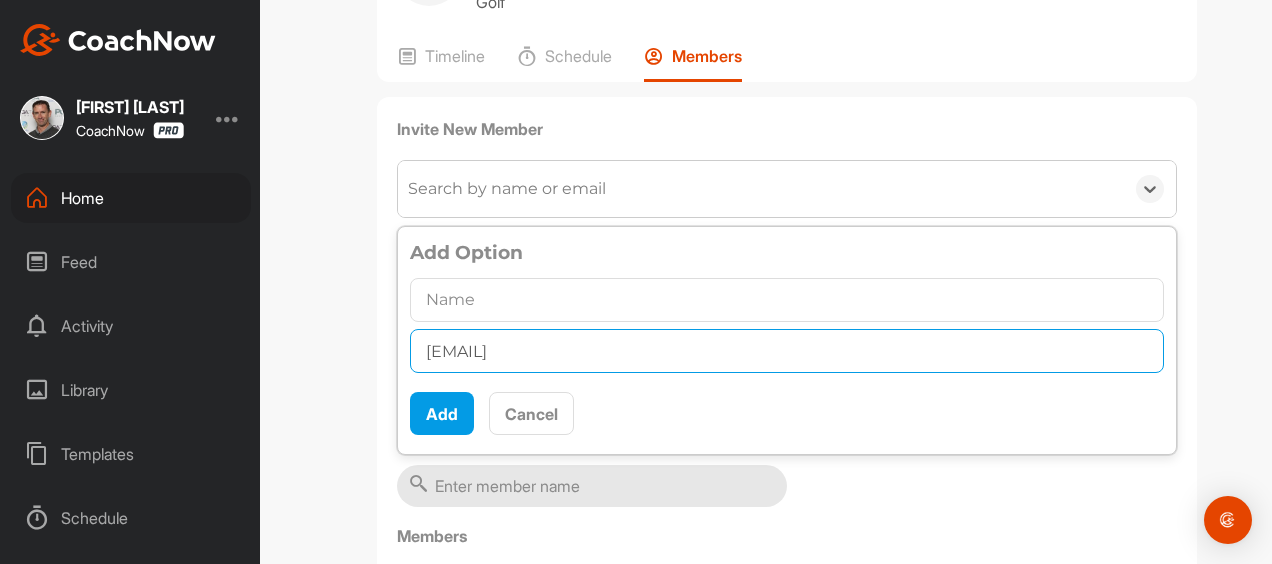 type on "[EMAIL]" 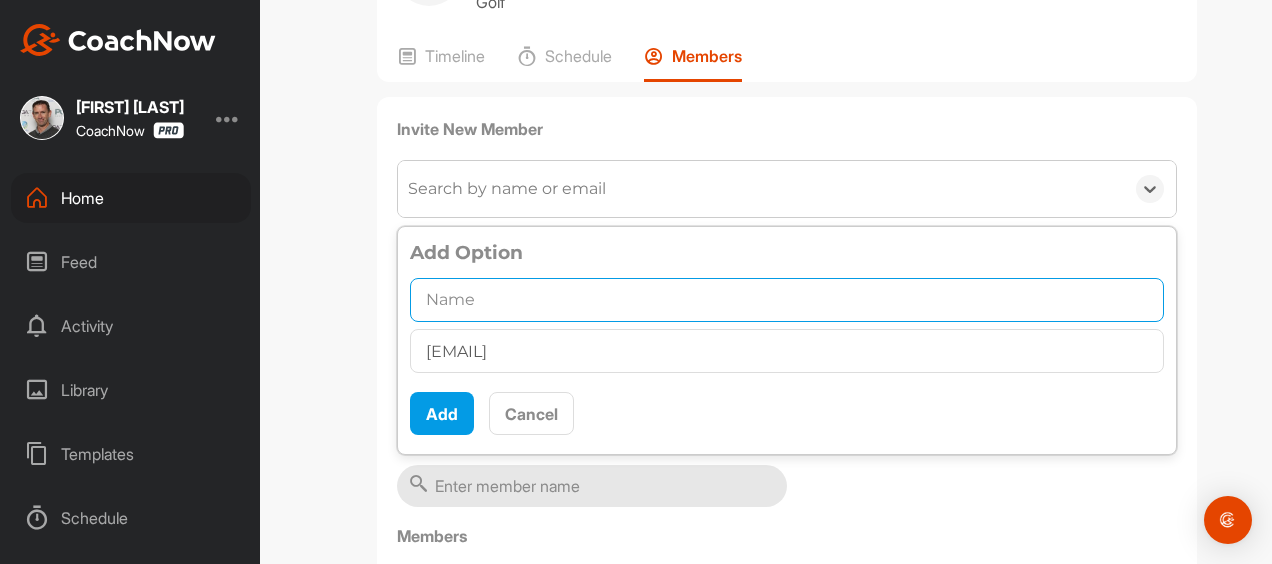 click at bounding box center [787, 300] 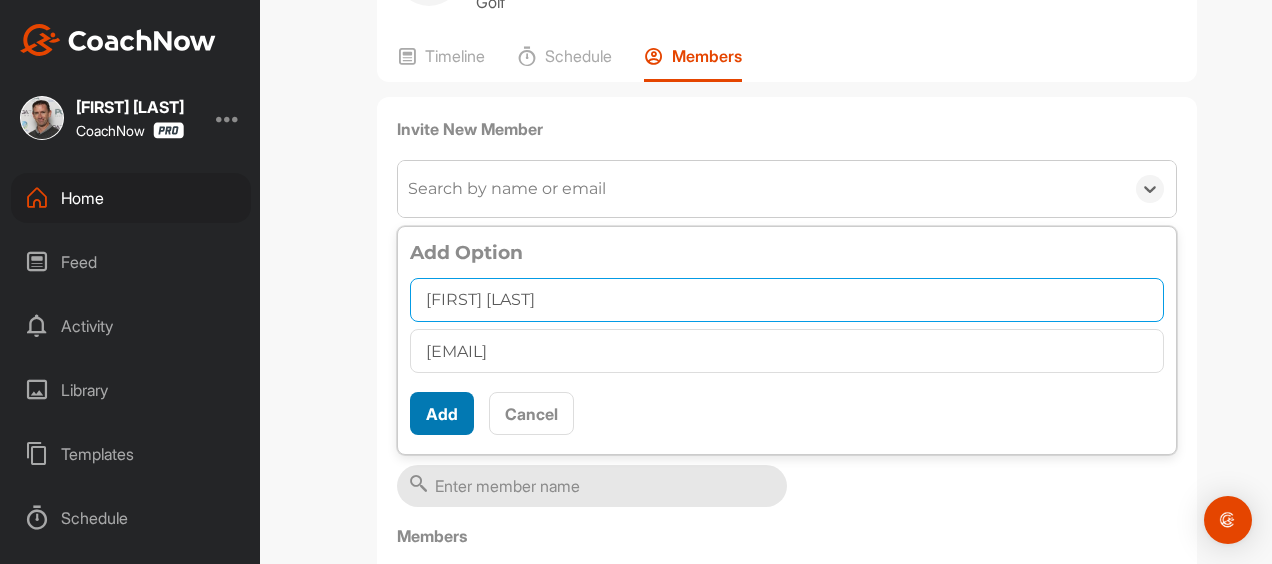 type on "[FIRST] [LAST]" 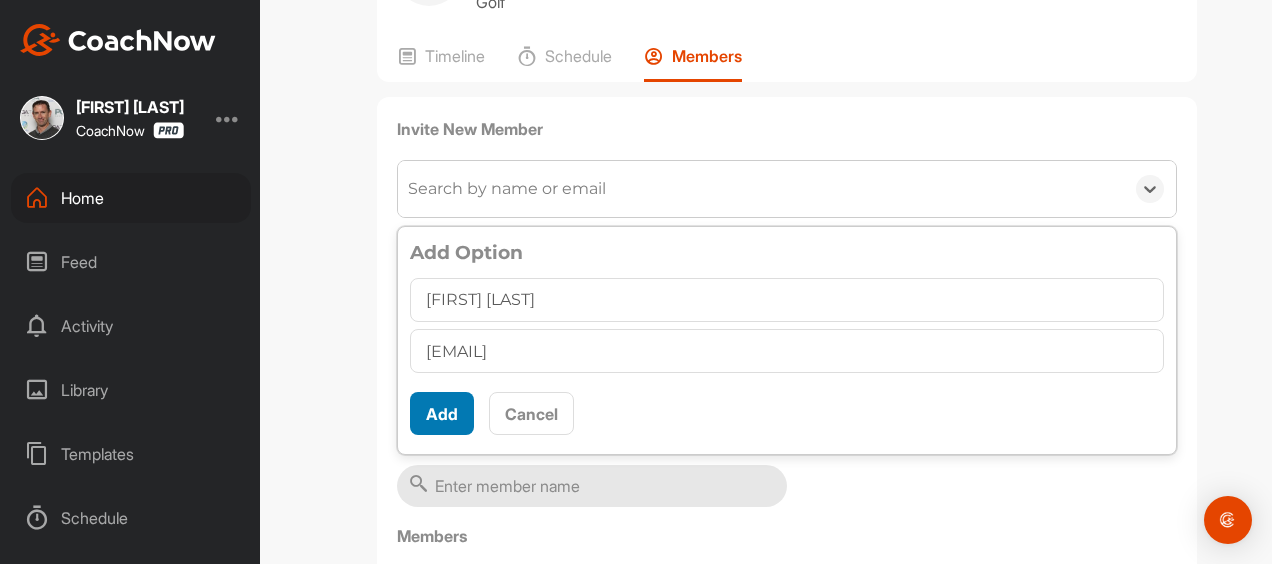click on "Add" at bounding box center (442, 413) 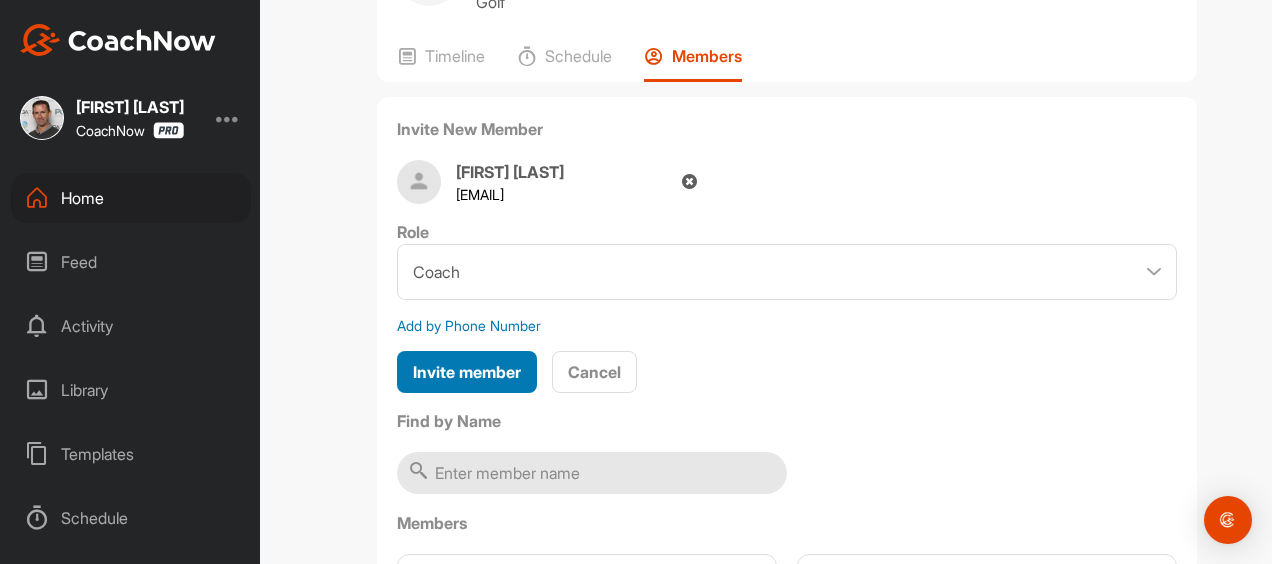 click on "Invite member" at bounding box center (467, 372) 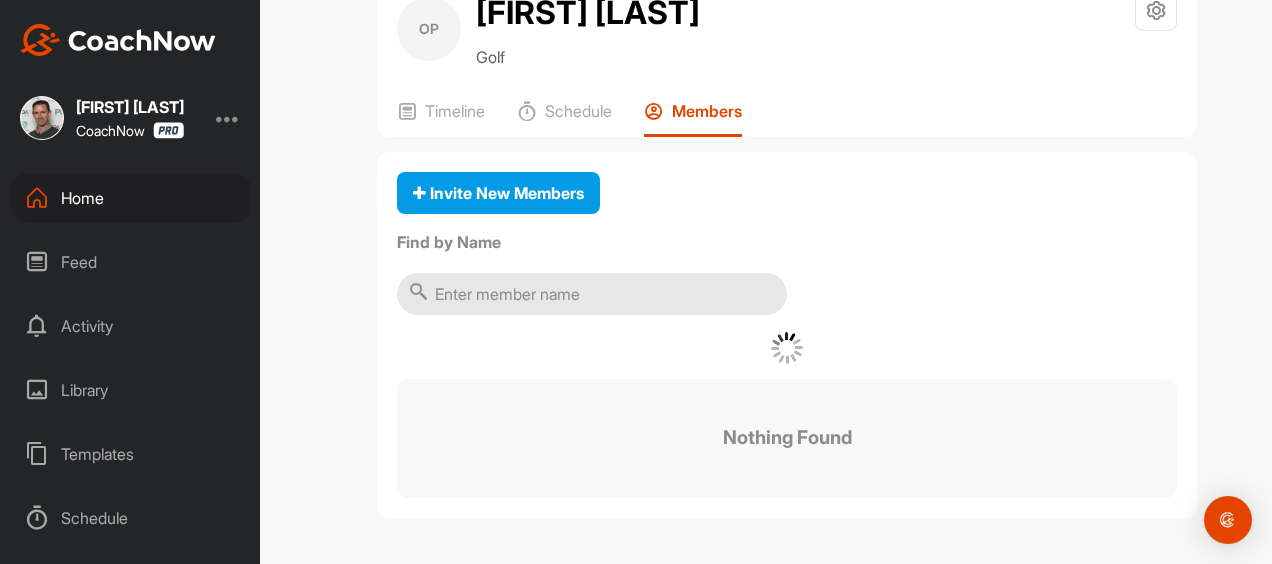 scroll, scrollTop: 0, scrollLeft: 0, axis: both 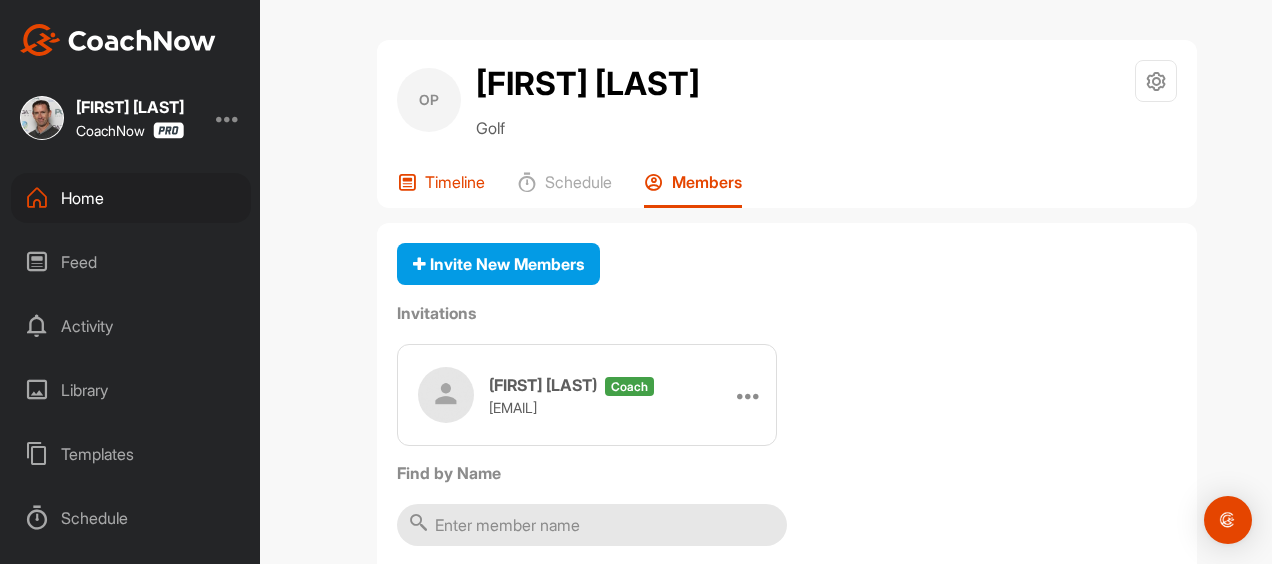 click on "Timeline" at bounding box center [455, 182] 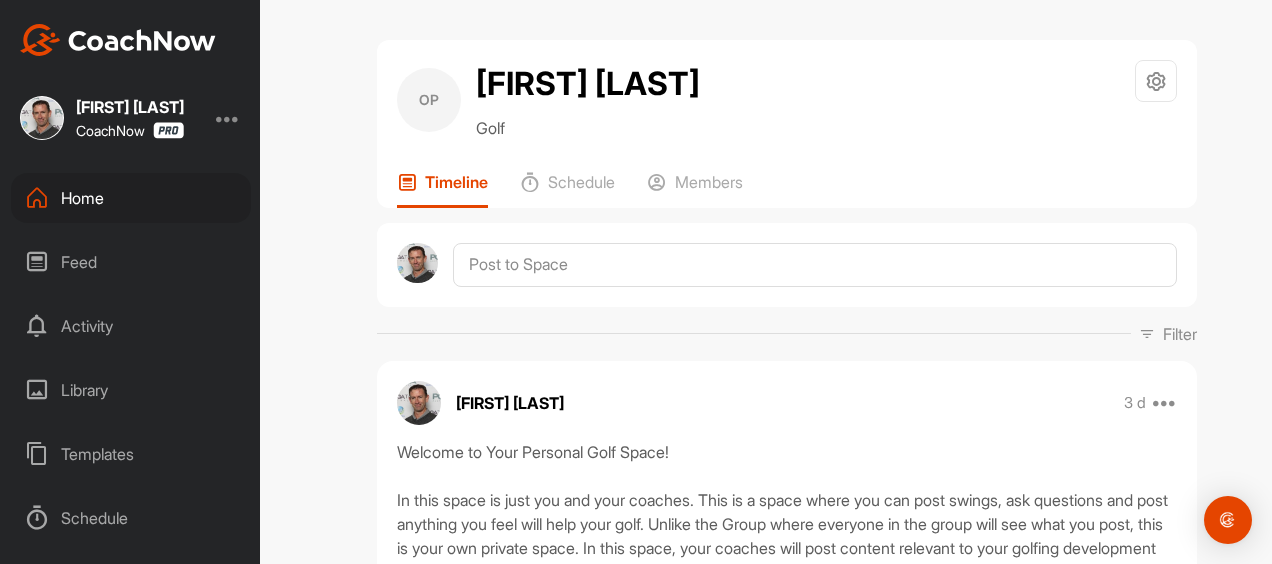 click on "Home" at bounding box center [131, 198] 